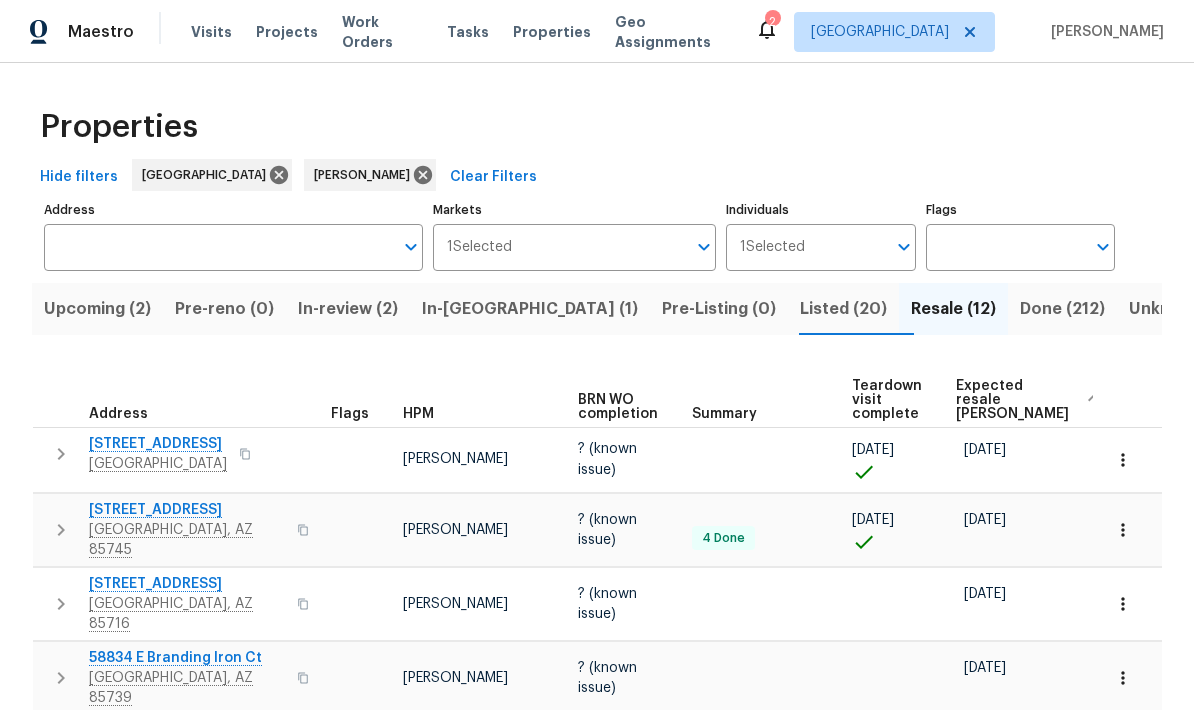 scroll, scrollTop: 80, scrollLeft: 0, axis: vertical 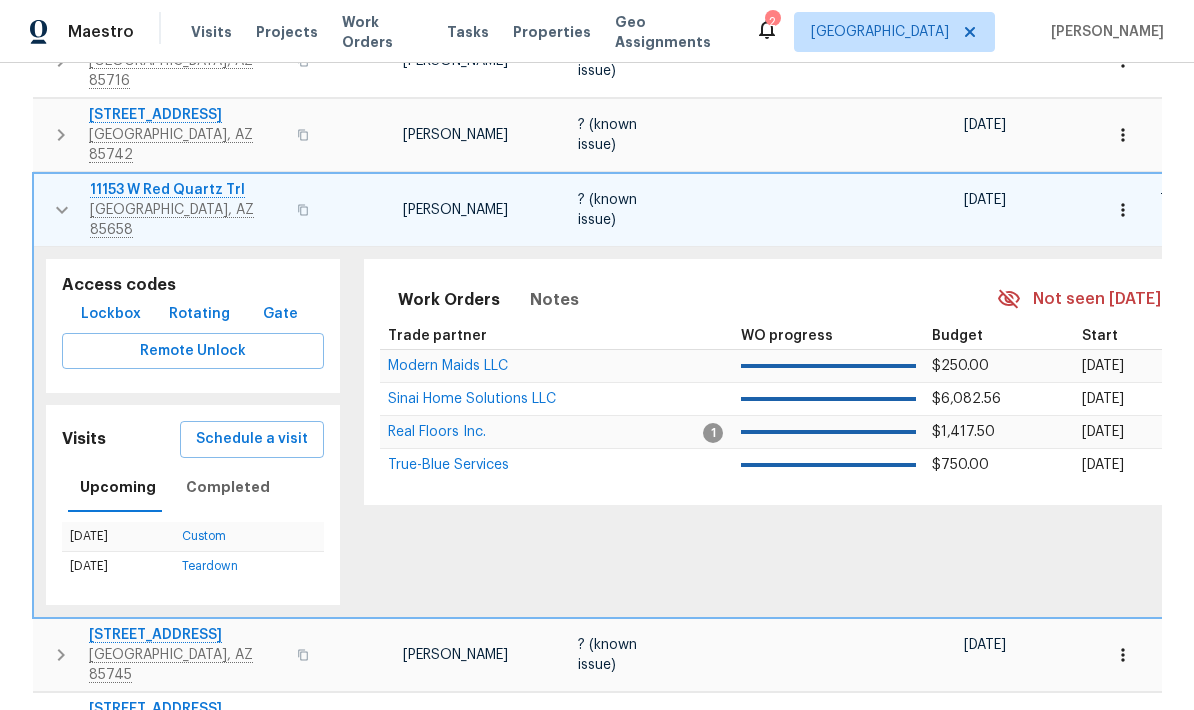 click at bounding box center (62, 210) 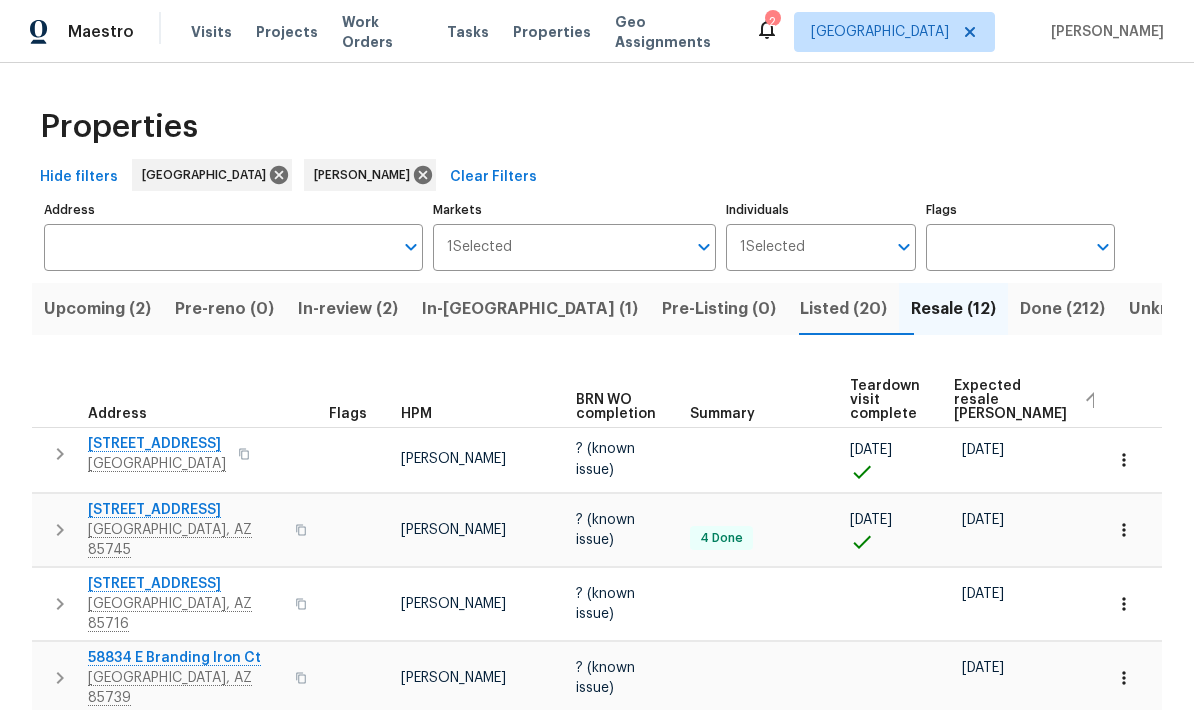 scroll, scrollTop: 0, scrollLeft: 0, axis: both 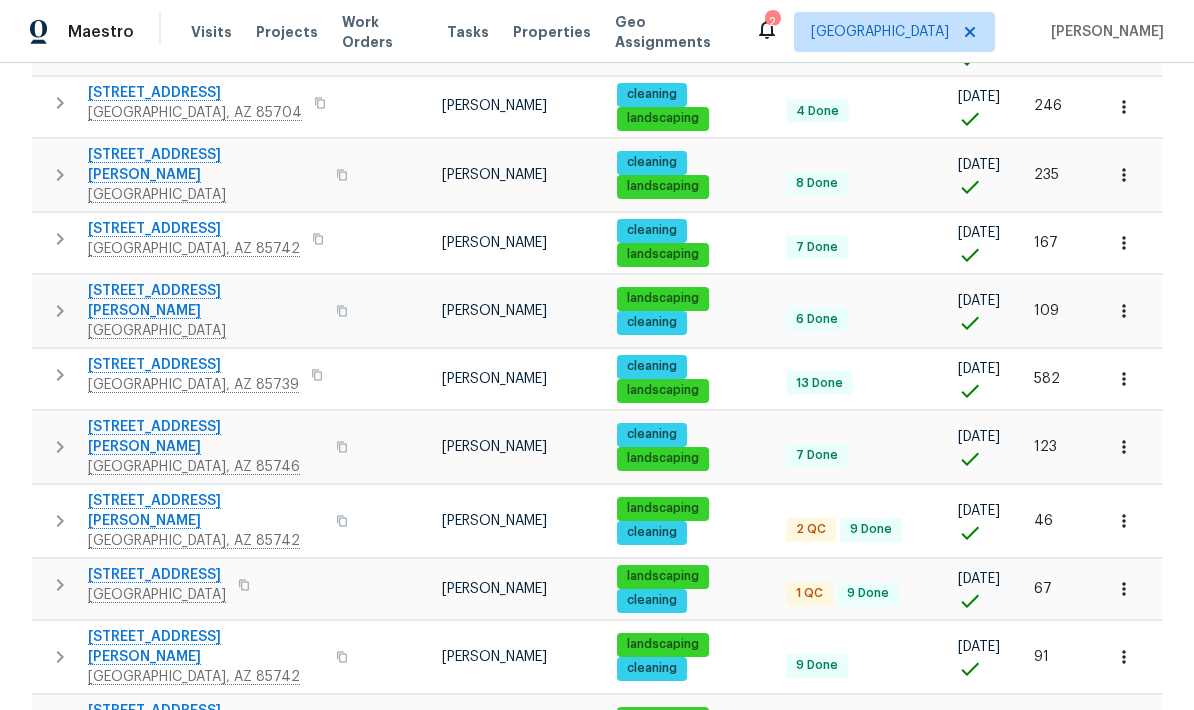 click 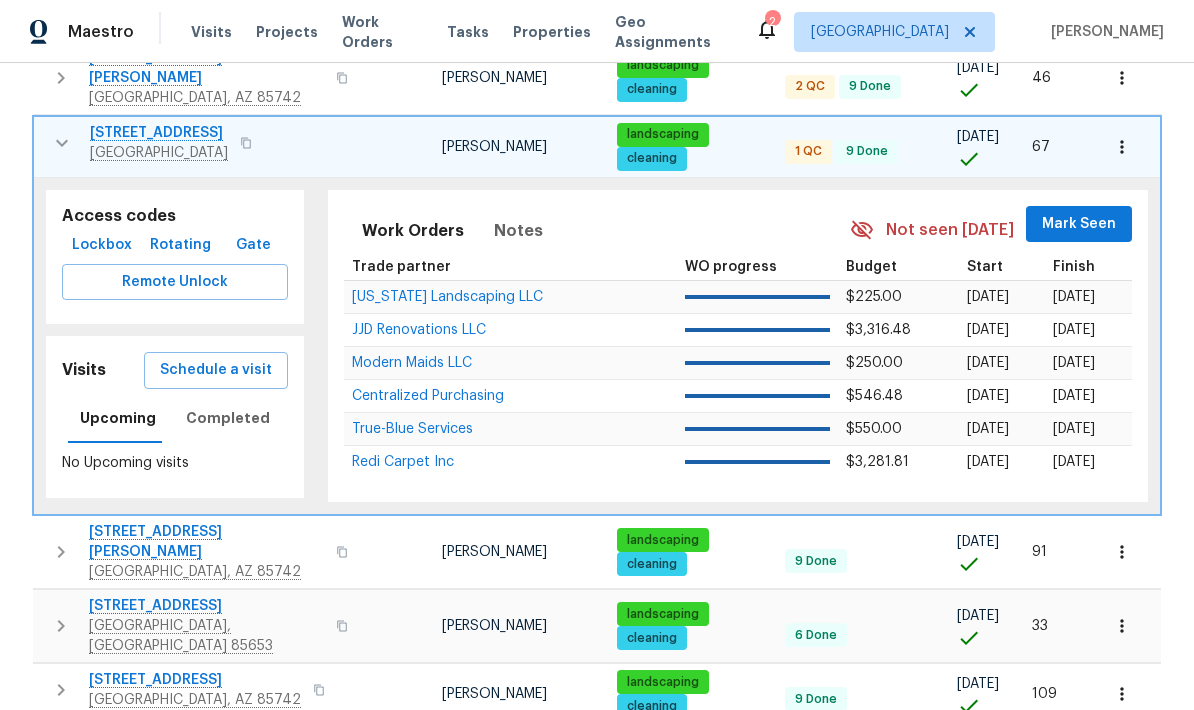 scroll, scrollTop: 1277, scrollLeft: 0, axis: vertical 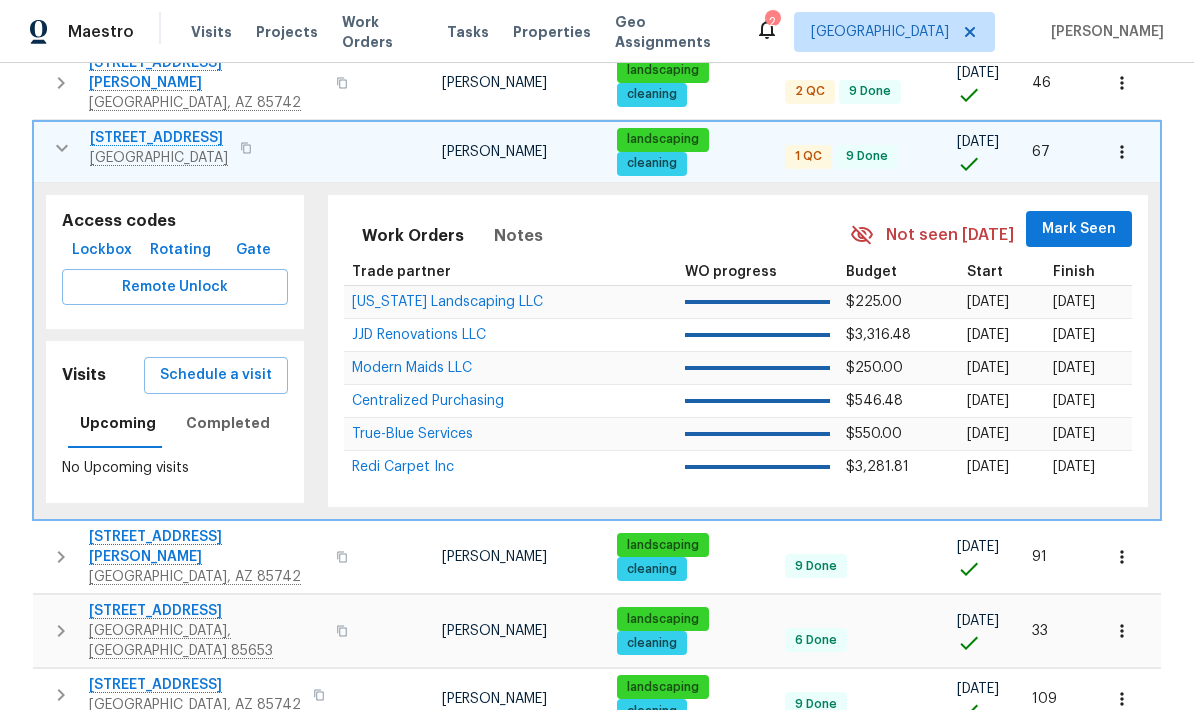 click on "Schedule a visit" at bounding box center (216, 375) 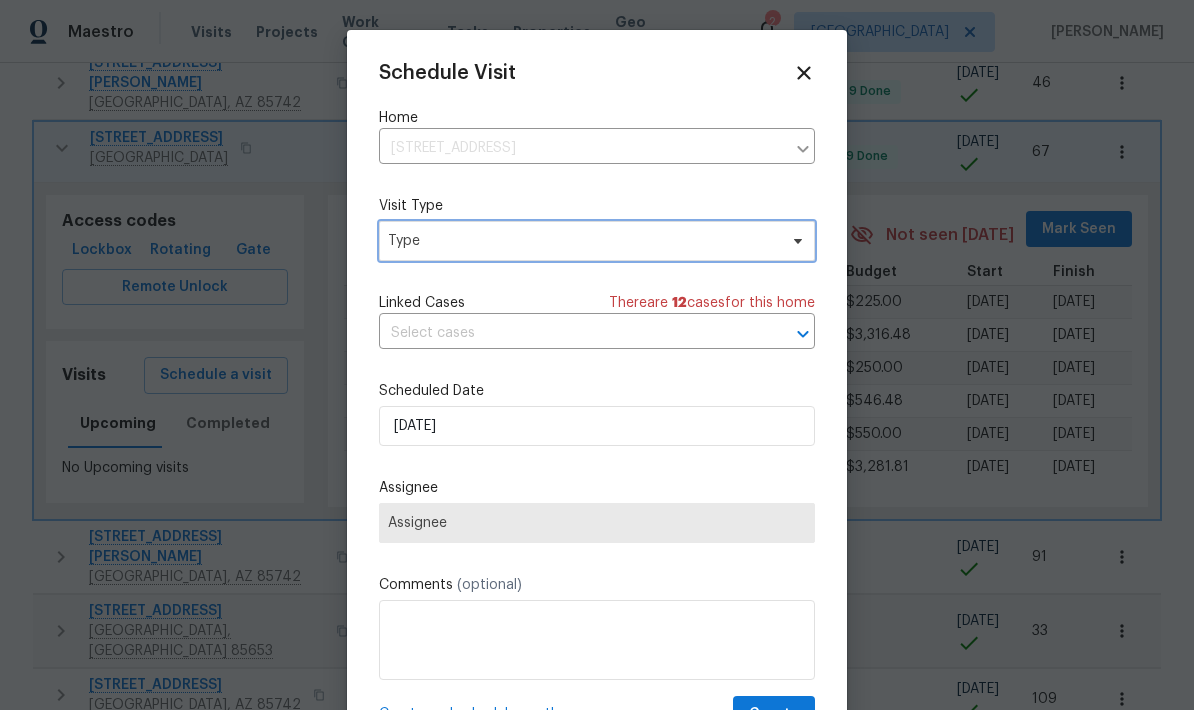 click on "Type" at bounding box center [597, 241] 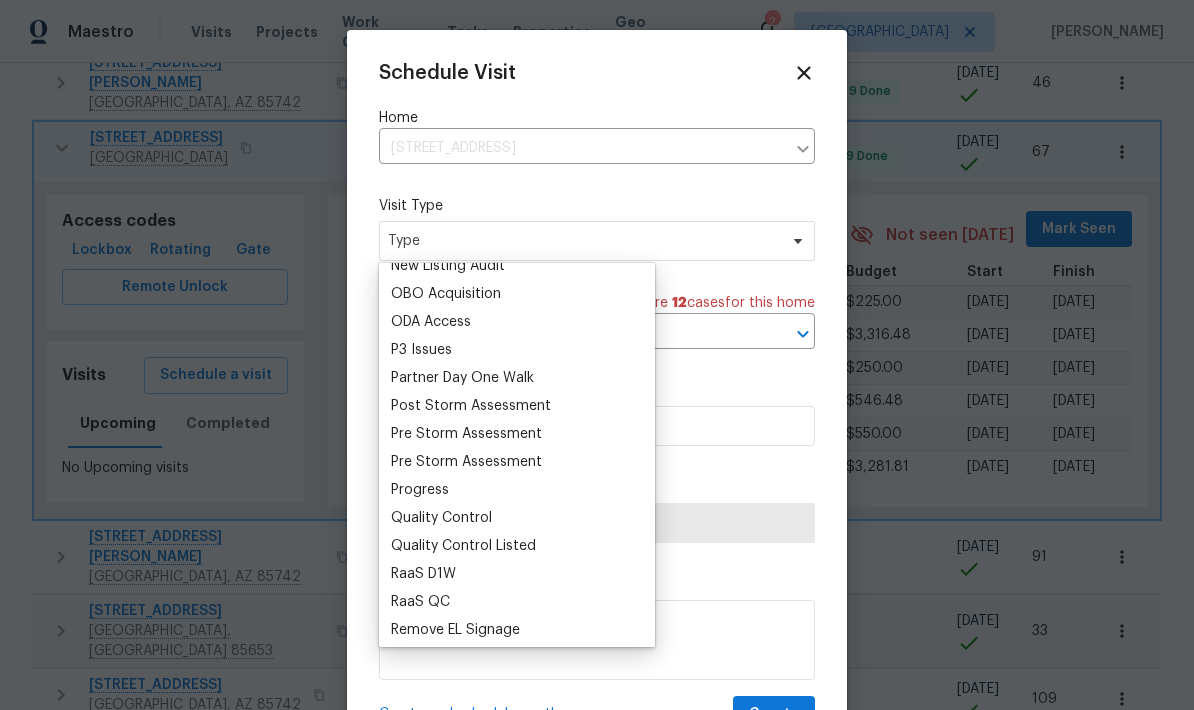scroll, scrollTop: 1136, scrollLeft: 0, axis: vertical 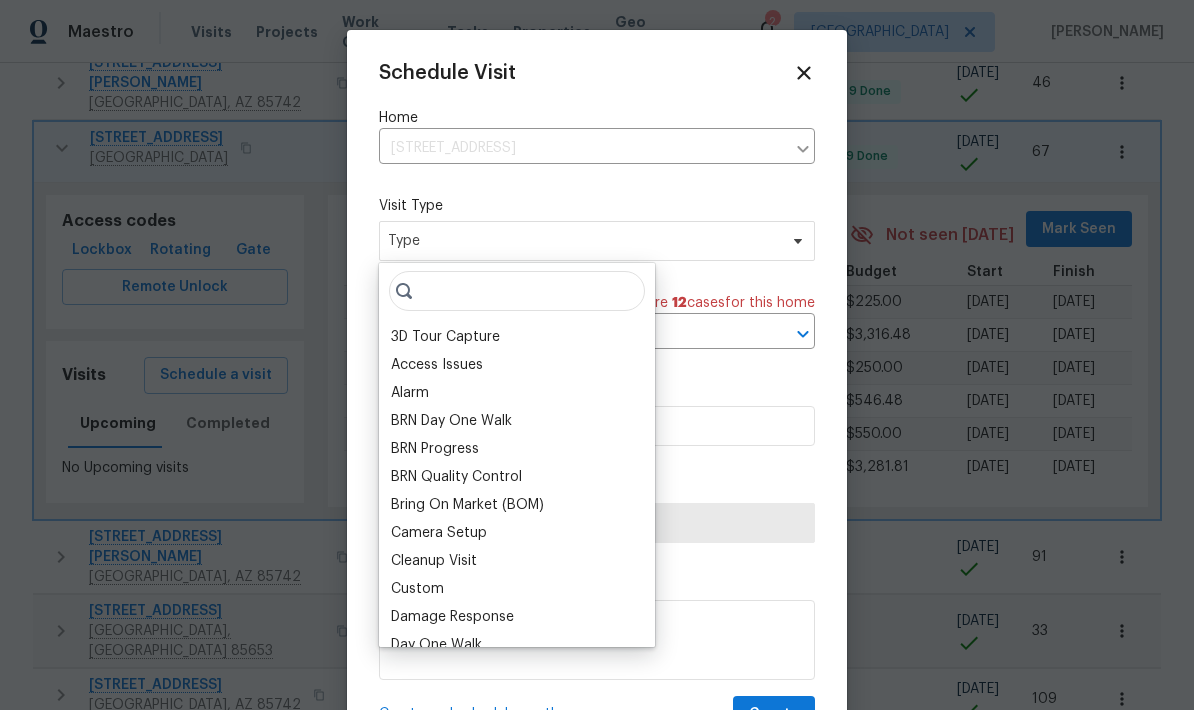 click on "BRN Quality Control" at bounding box center (517, 477) 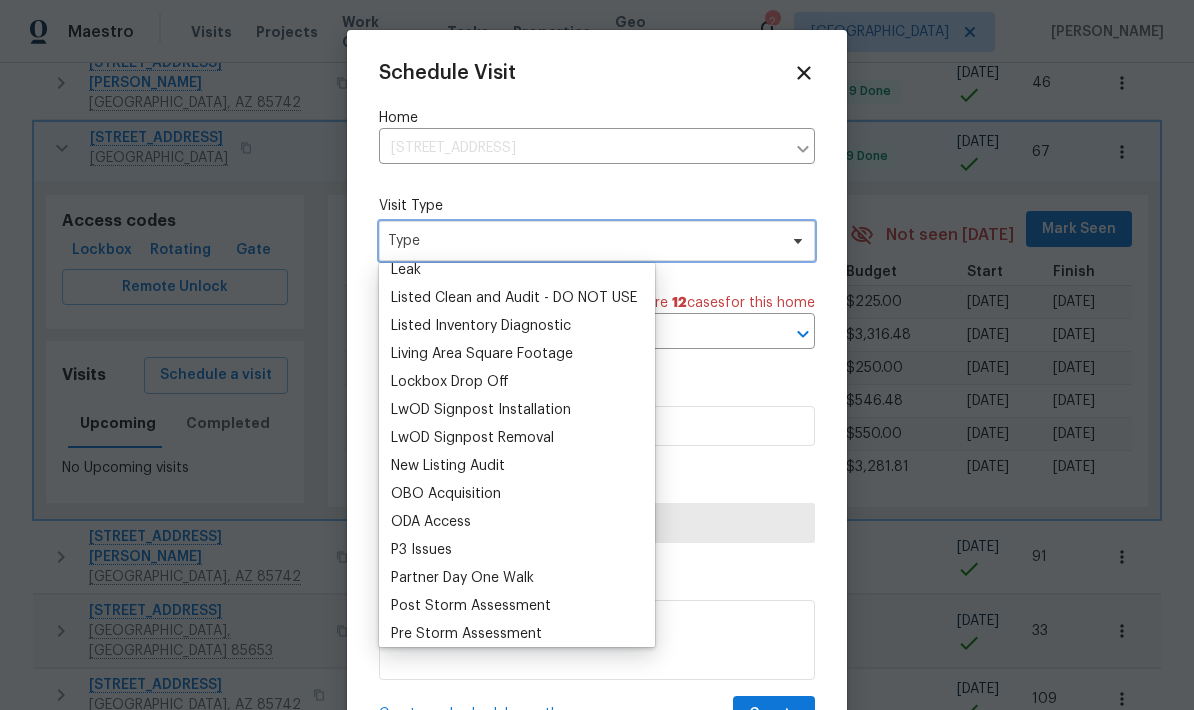 click on "Type" at bounding box center [582, 241] 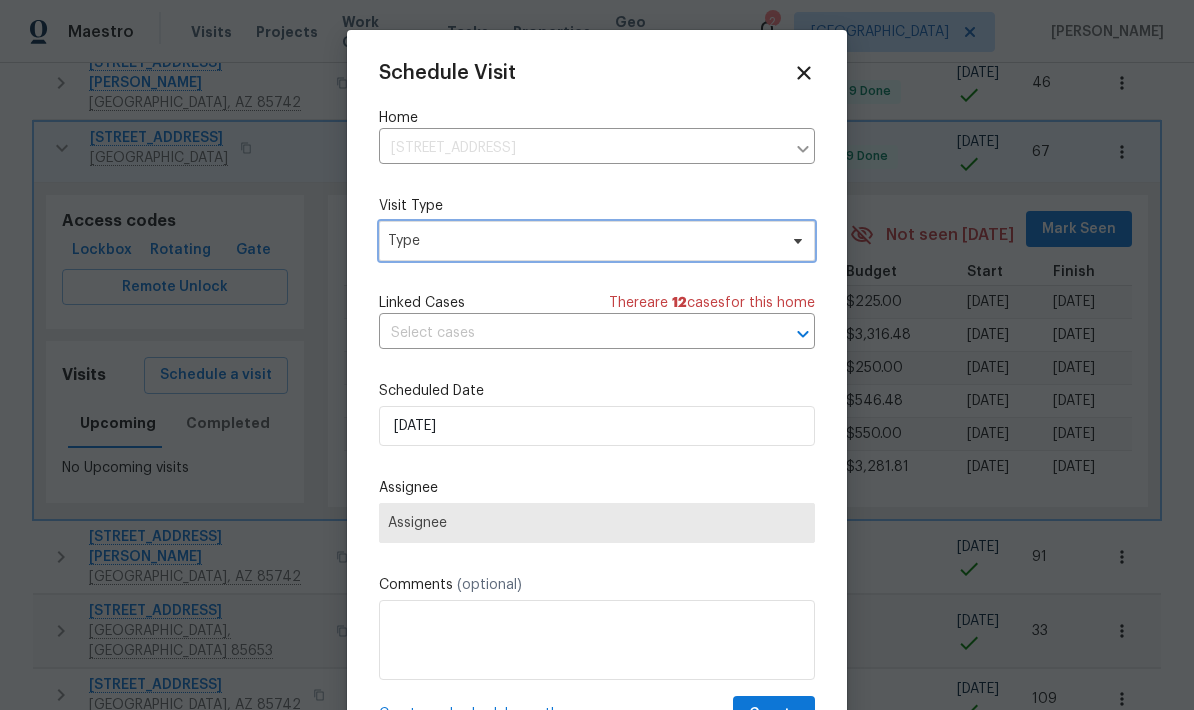 scroll, scrollTop: 0, scrollLeft: 0, axis: both 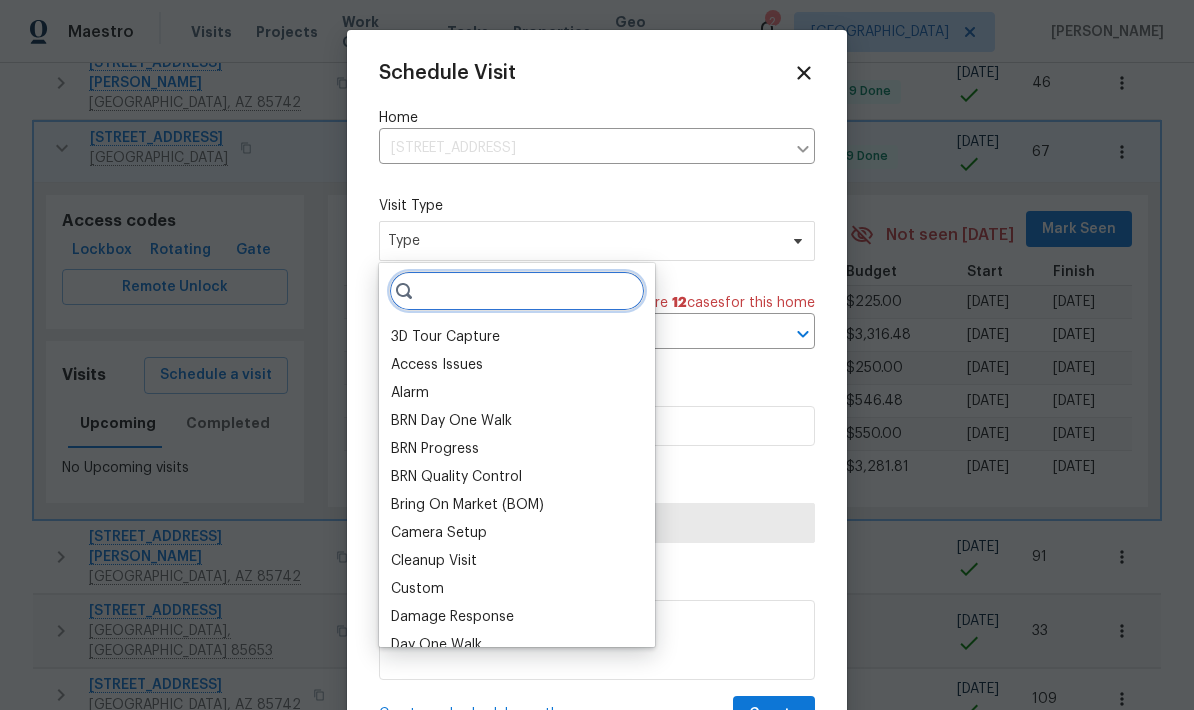 click at bounding box center [517, 291] 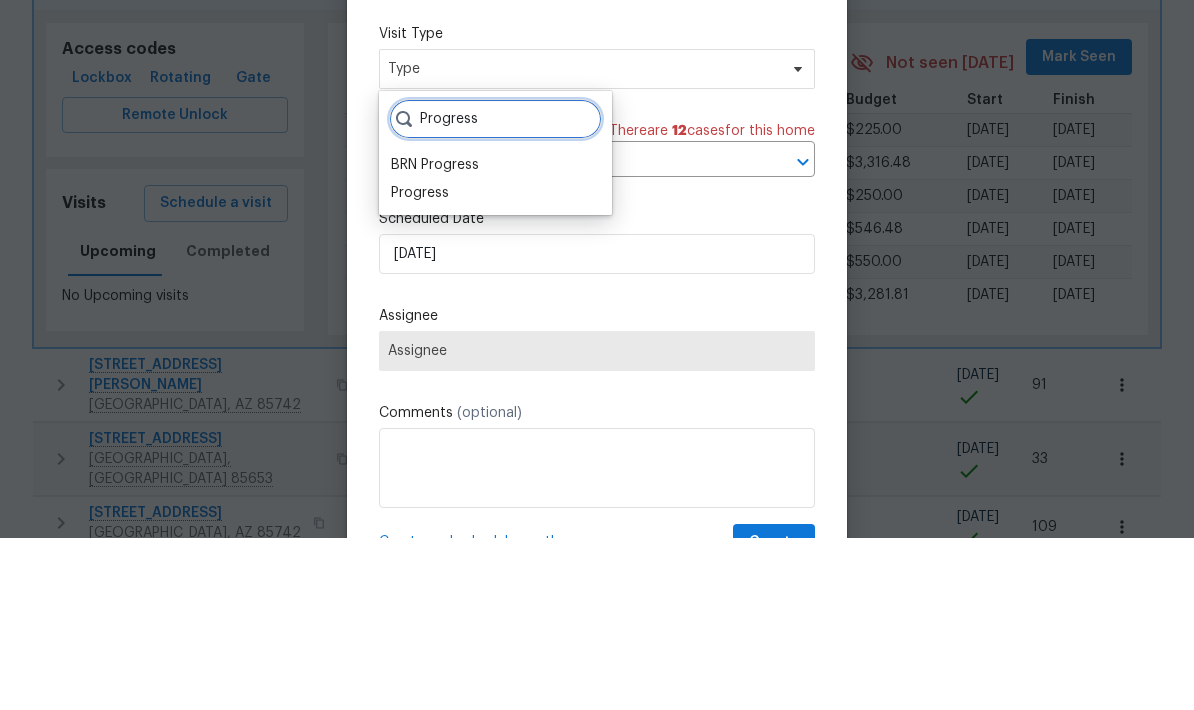 type on "Progress" 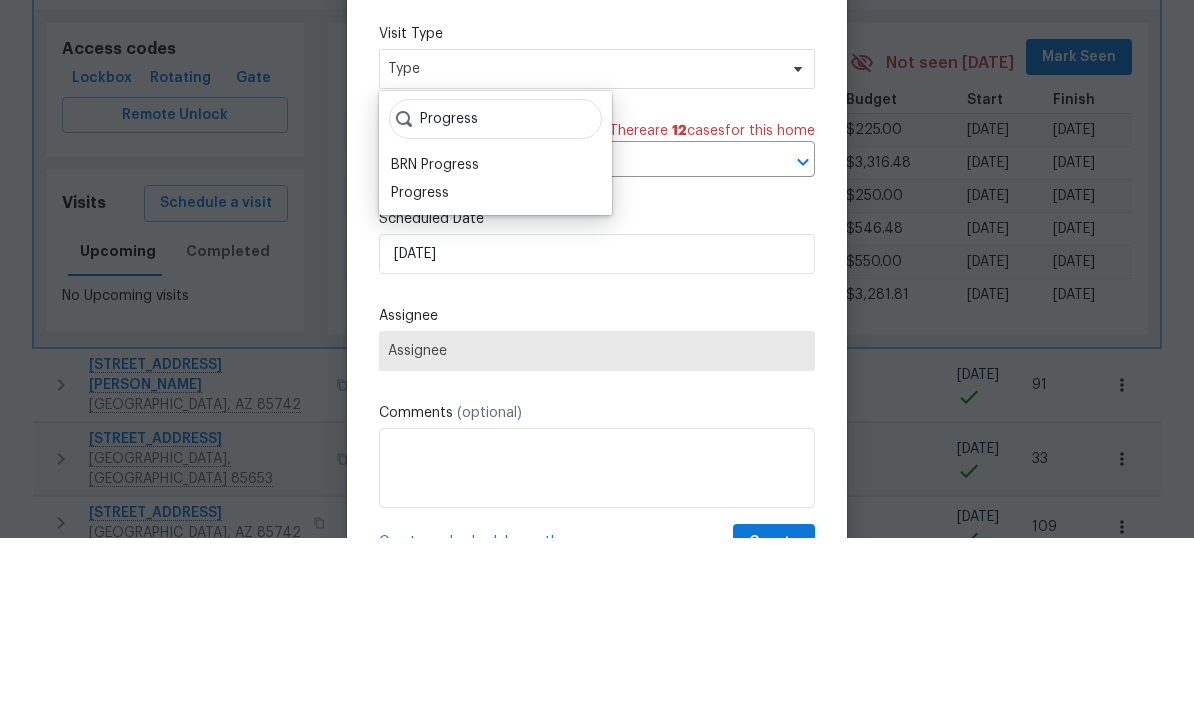 click on "Progress" at bounding box center (420, 365) 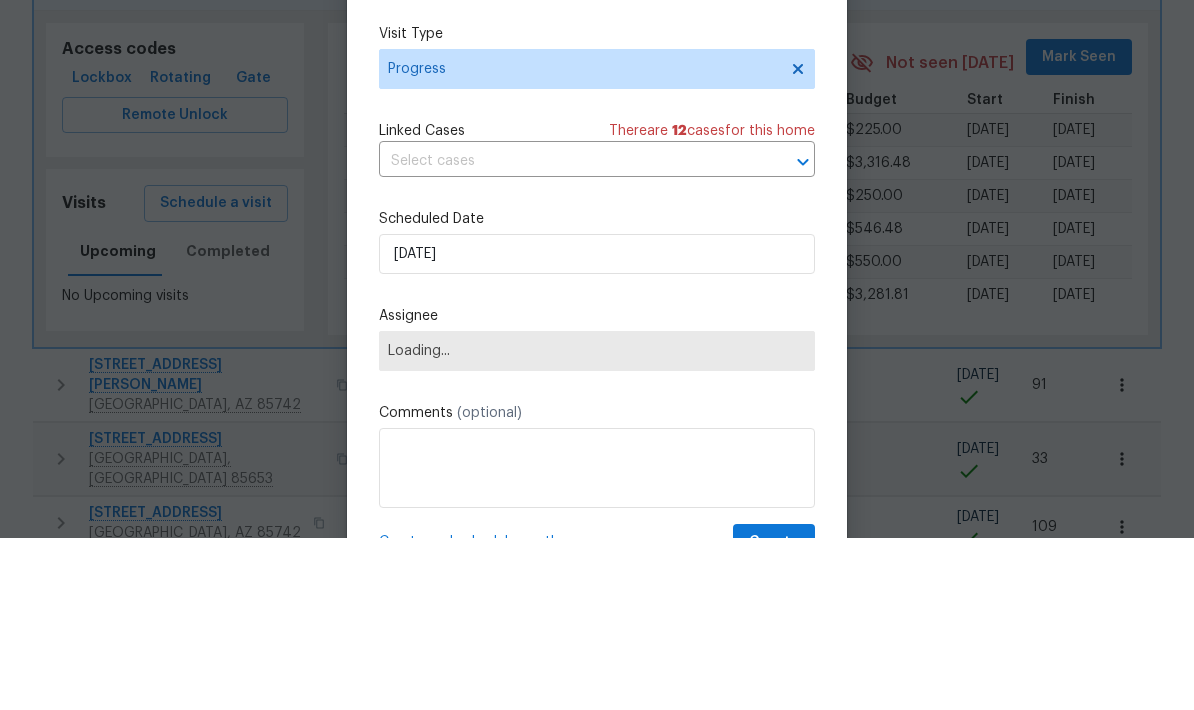 scroll, scrollTop: 80, scrollLeft: 0, axis: vertical 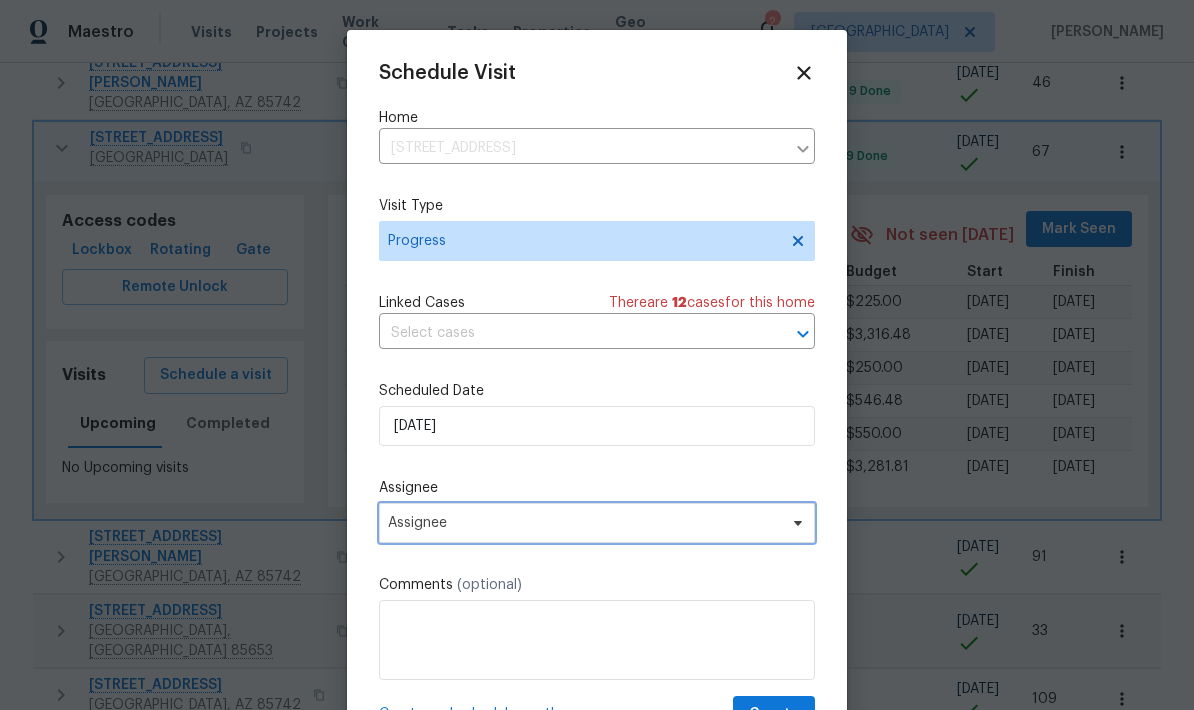 click on "Assignee" at bounding box center [584, 523] 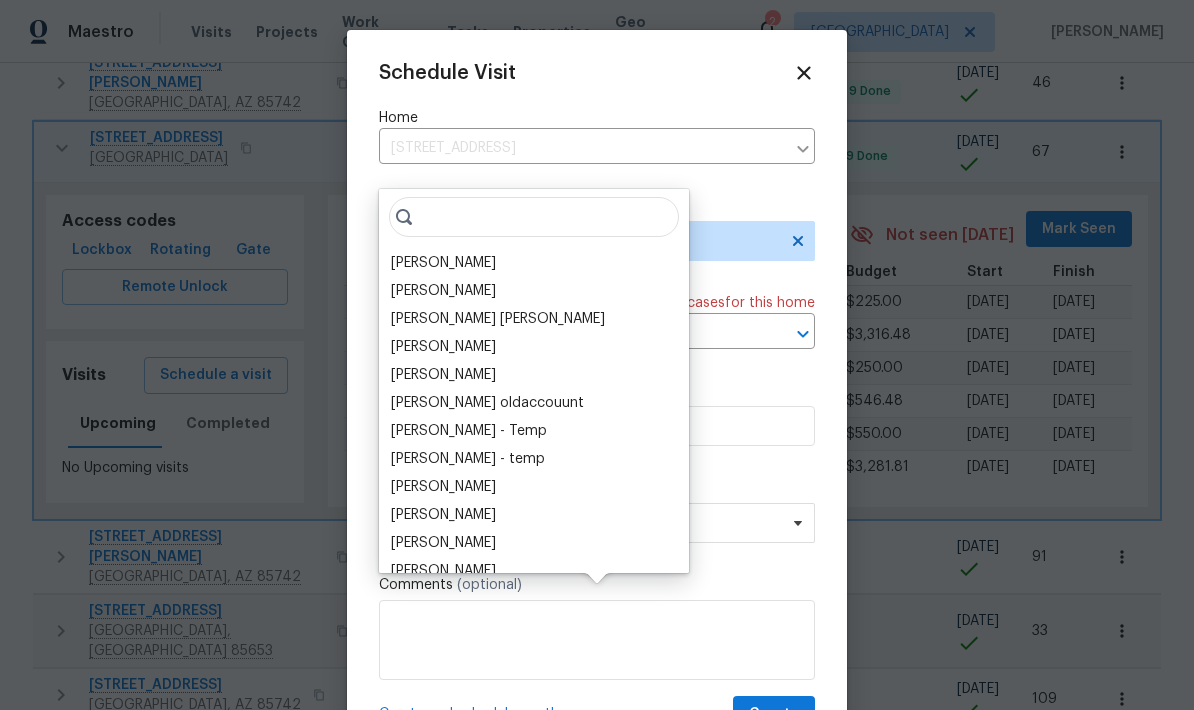 click on "[PERSON_NAME]" at bounding box center [443, 263] 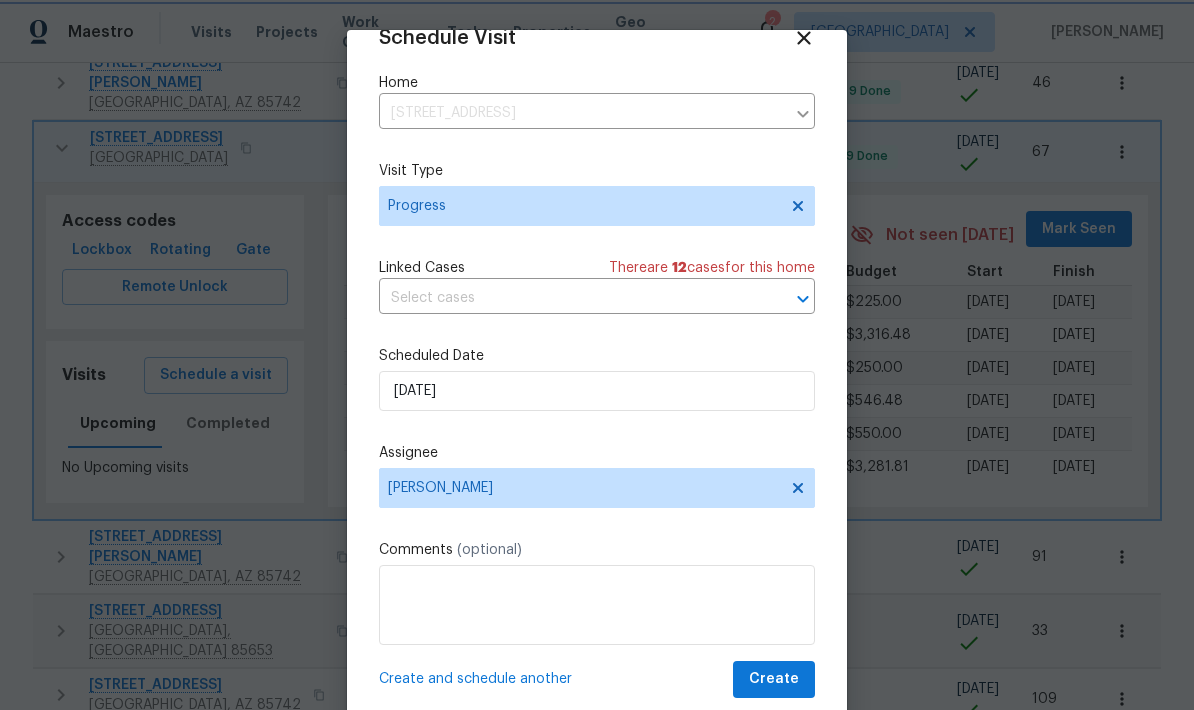 scroll, scrollTop: 39, scrollLeft: 0, axis: vertical 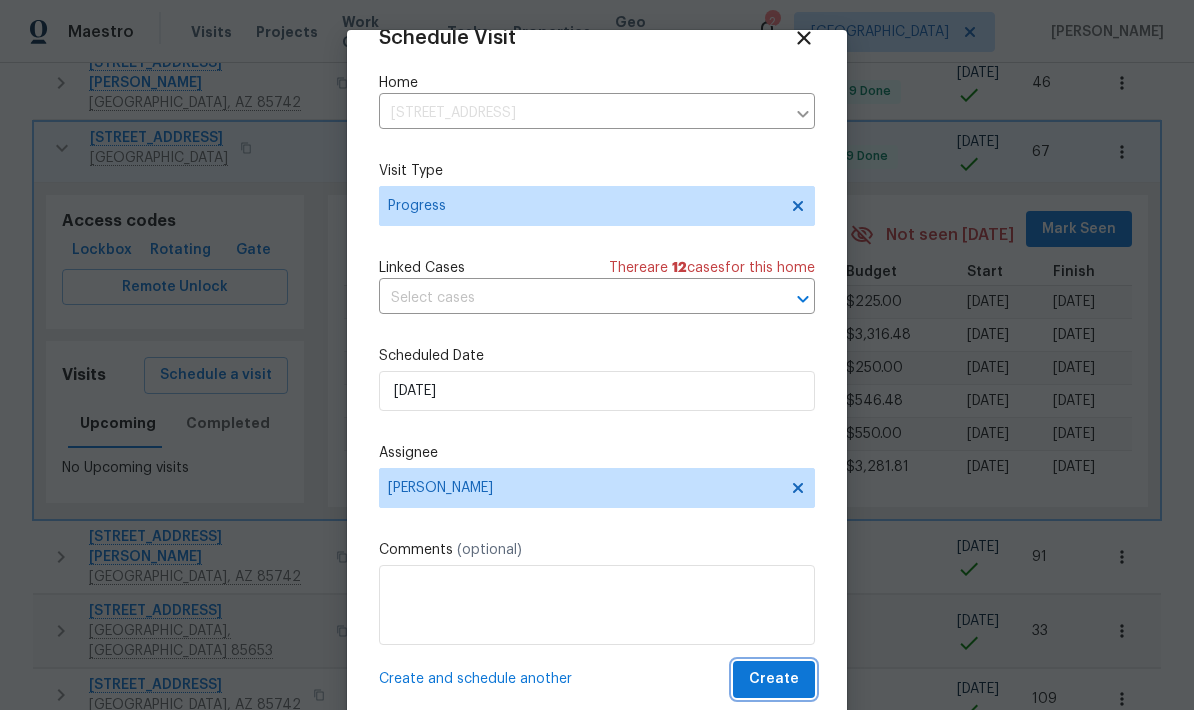 click on "Create" at bounding box center [774, 679] 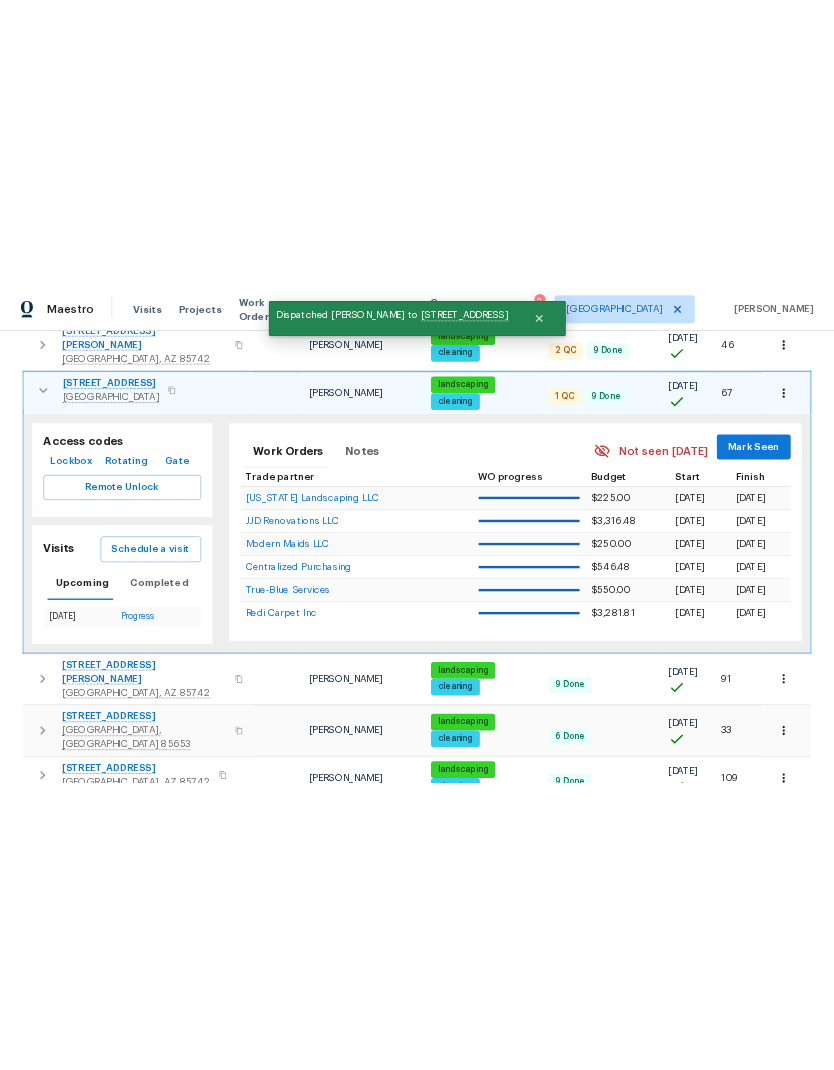 scroll, scrollTop: 0, scrollLeft: 0, axis: both 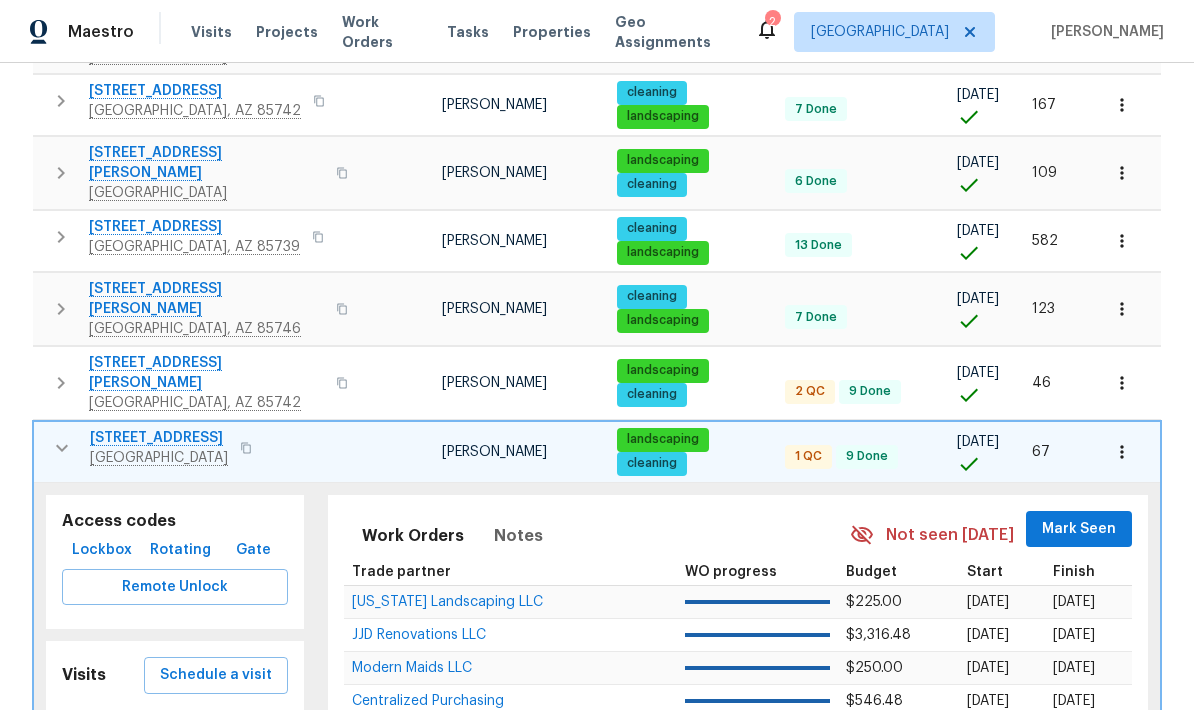 click on "[STREET_ADDRESS]" at bounding box center [159, 438] 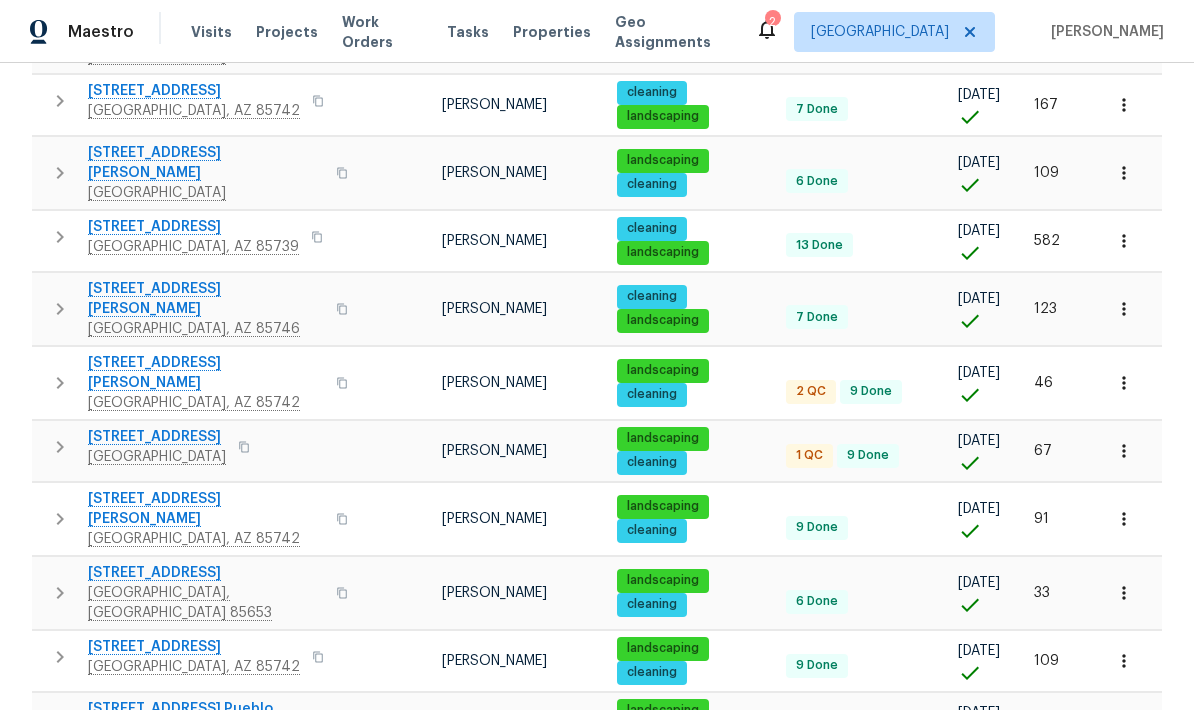 scroll, scrollTop: 967, scrollLeft: 0, axis: vertical 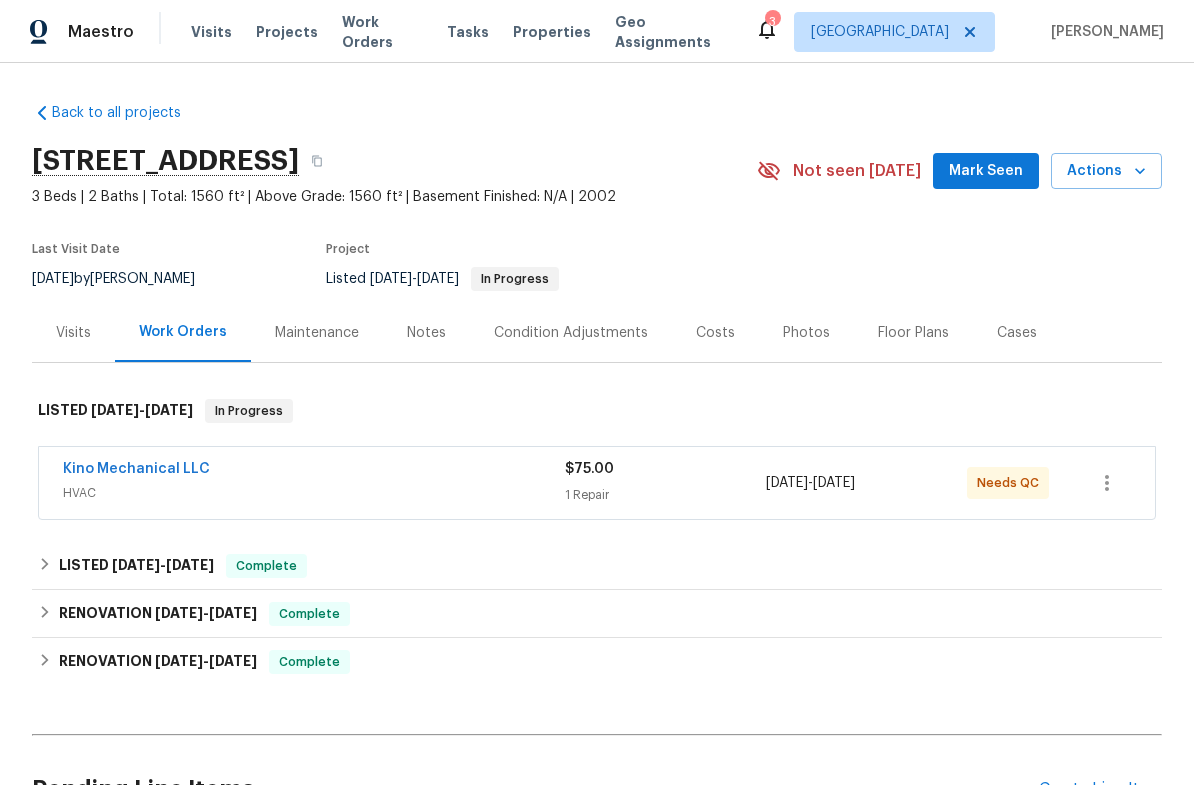 click on "HVAC" at bounding box center (314, 493) 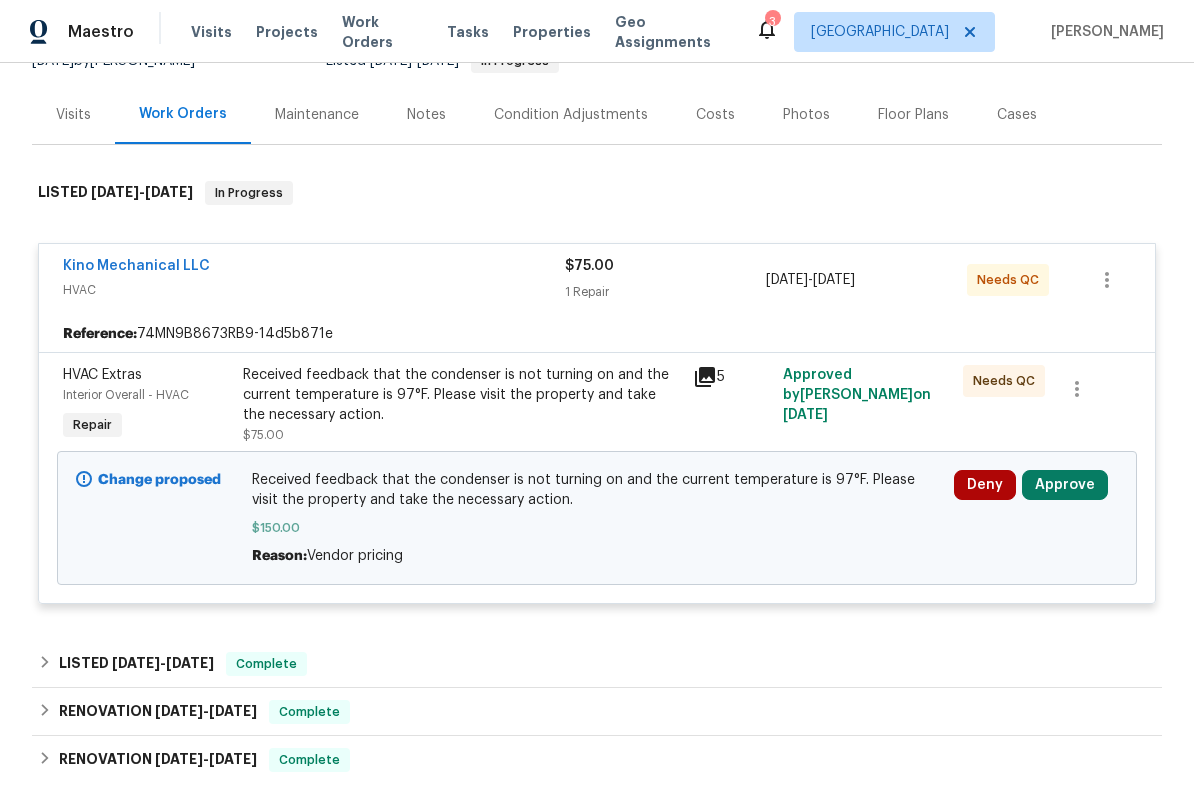 scroll, scrollTop: 216, scrollLeft: 0, axis: vertical 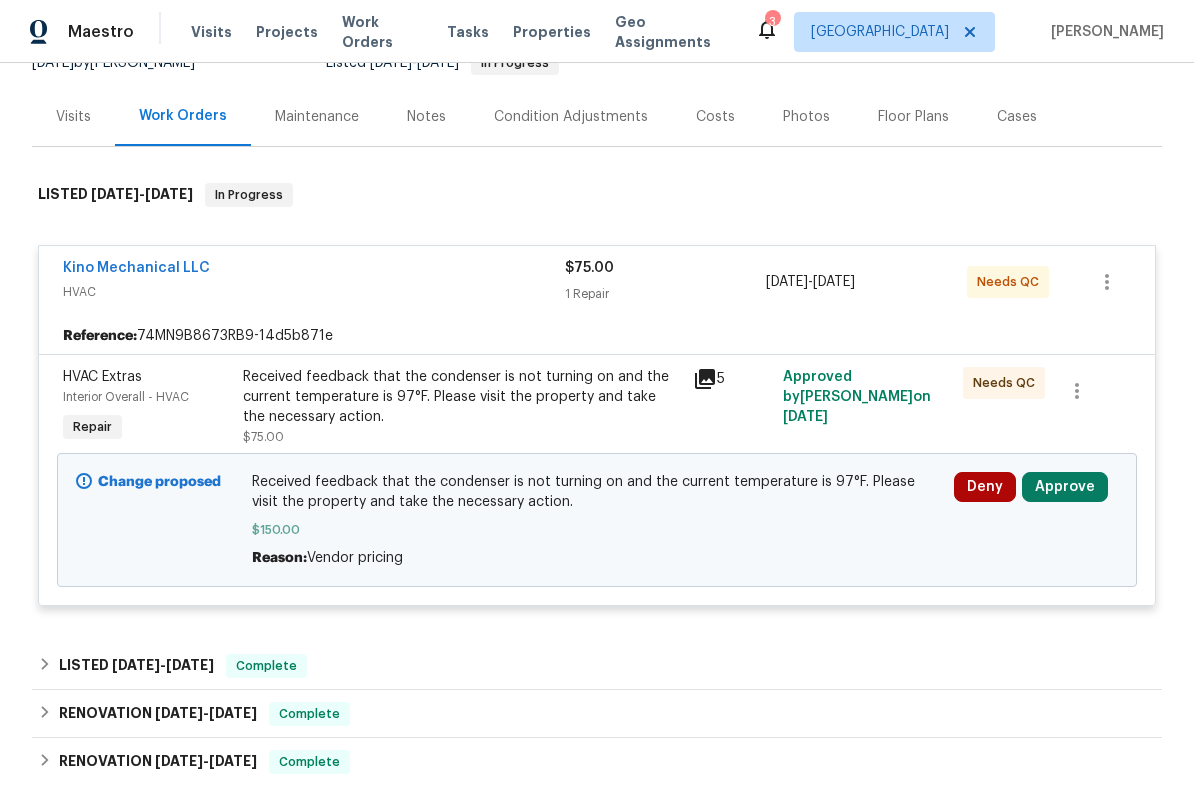 click on "Approve" at bounding box center [1065, 487] 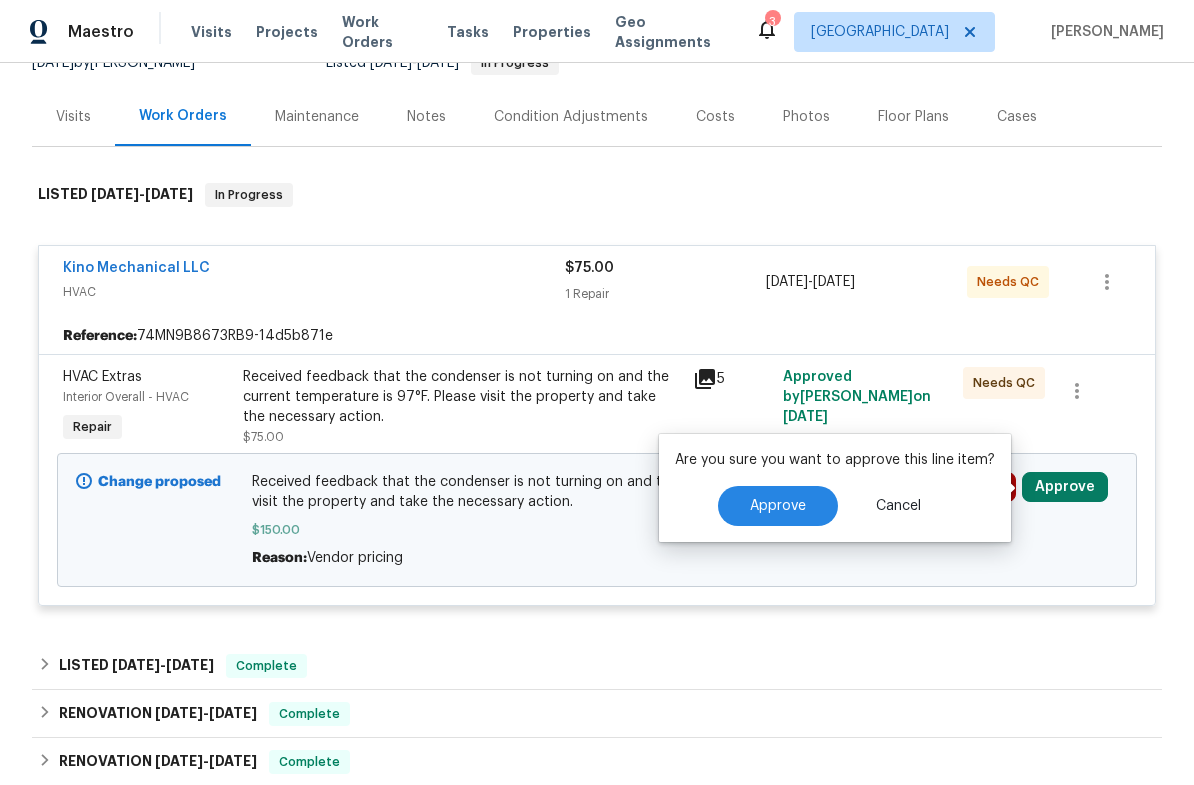 click on "Approve" at bounding box center [778, 506] 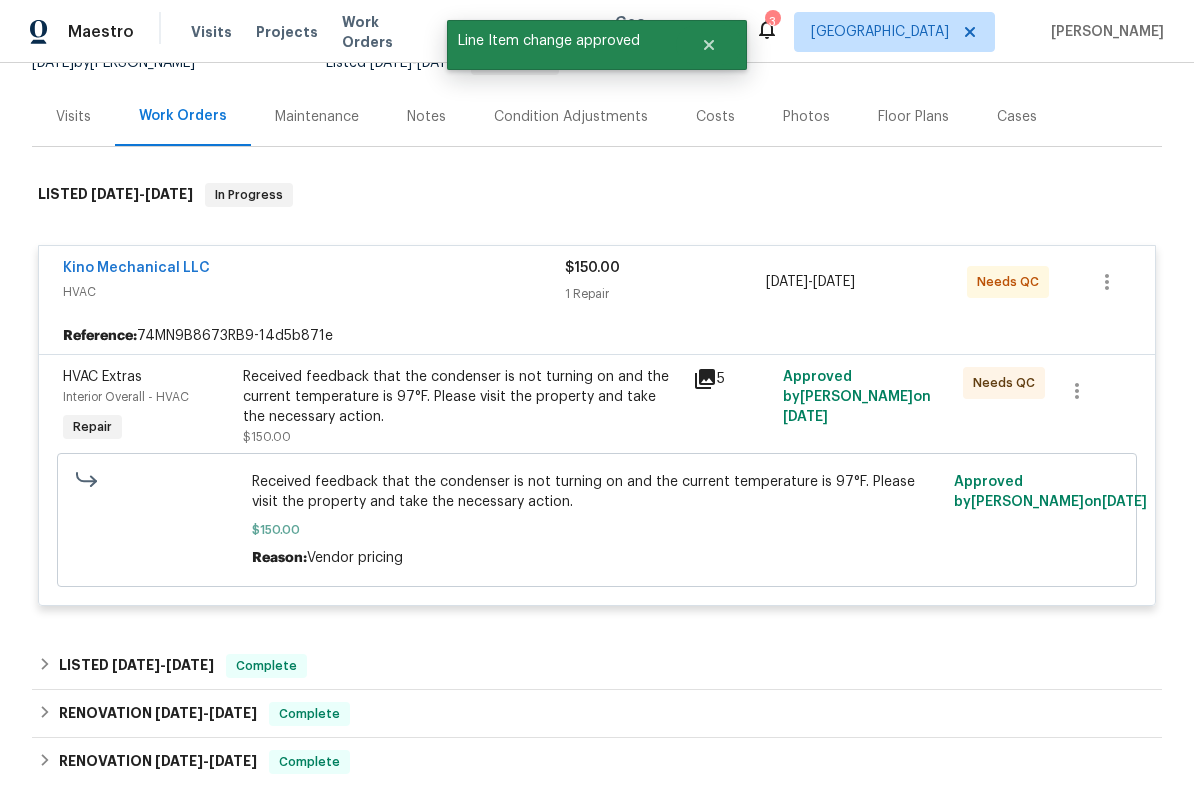 click on "Received feedback that the condenser is not turning on and the current temperature is 97°F. Please visit the property and take the necessary action." at bounding box center [462, 397] 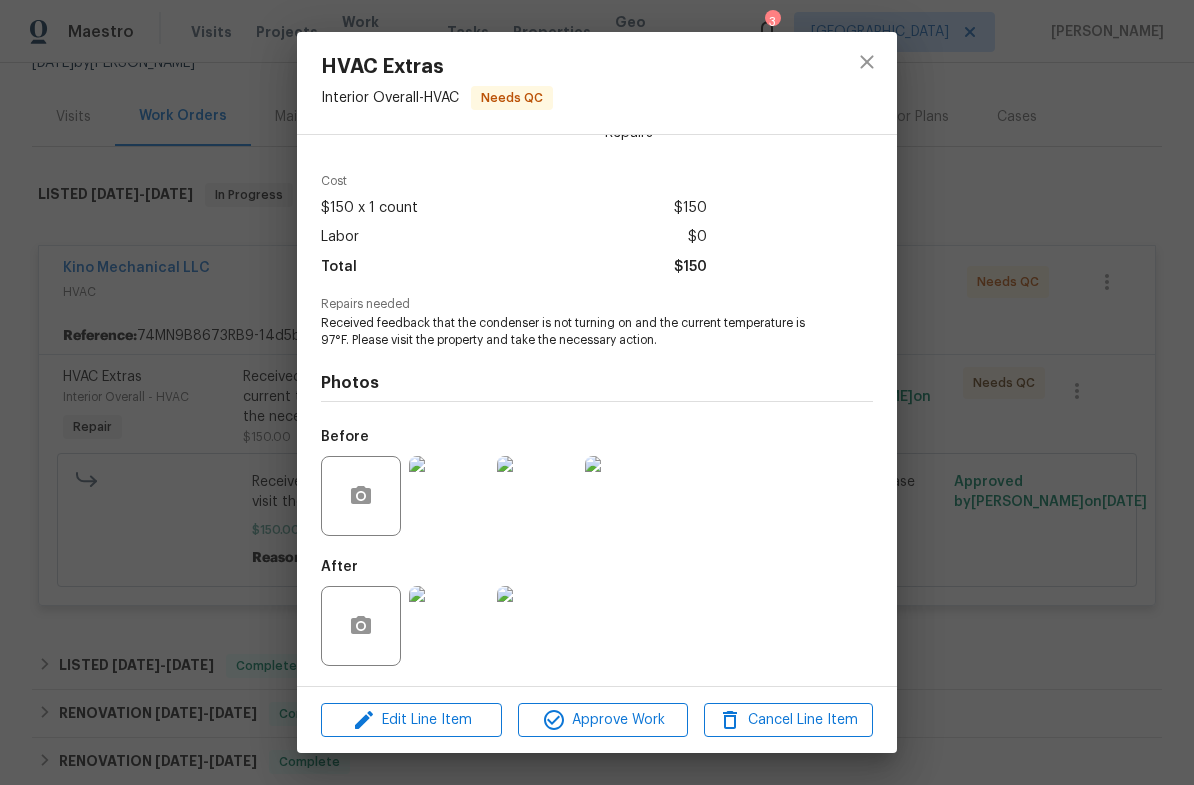 scroll, scrollTop: 57, scrollLeft: 0, axis: vertical 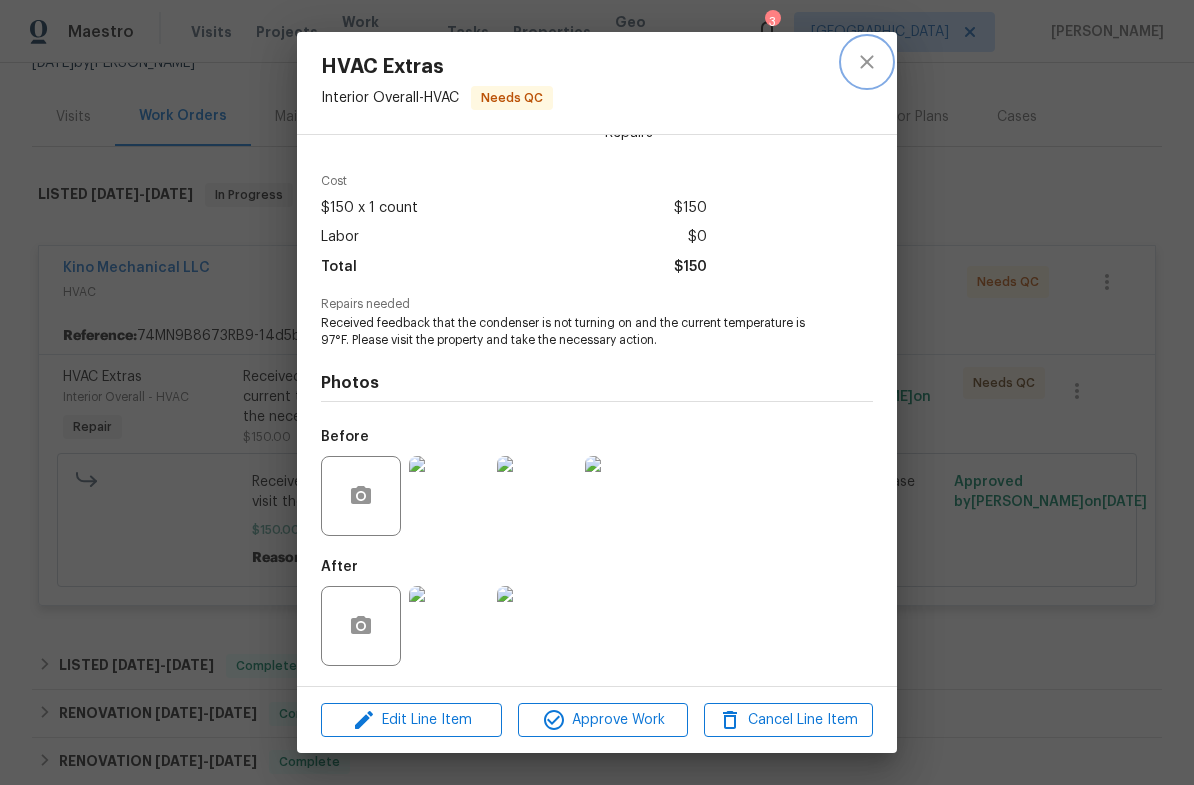 click 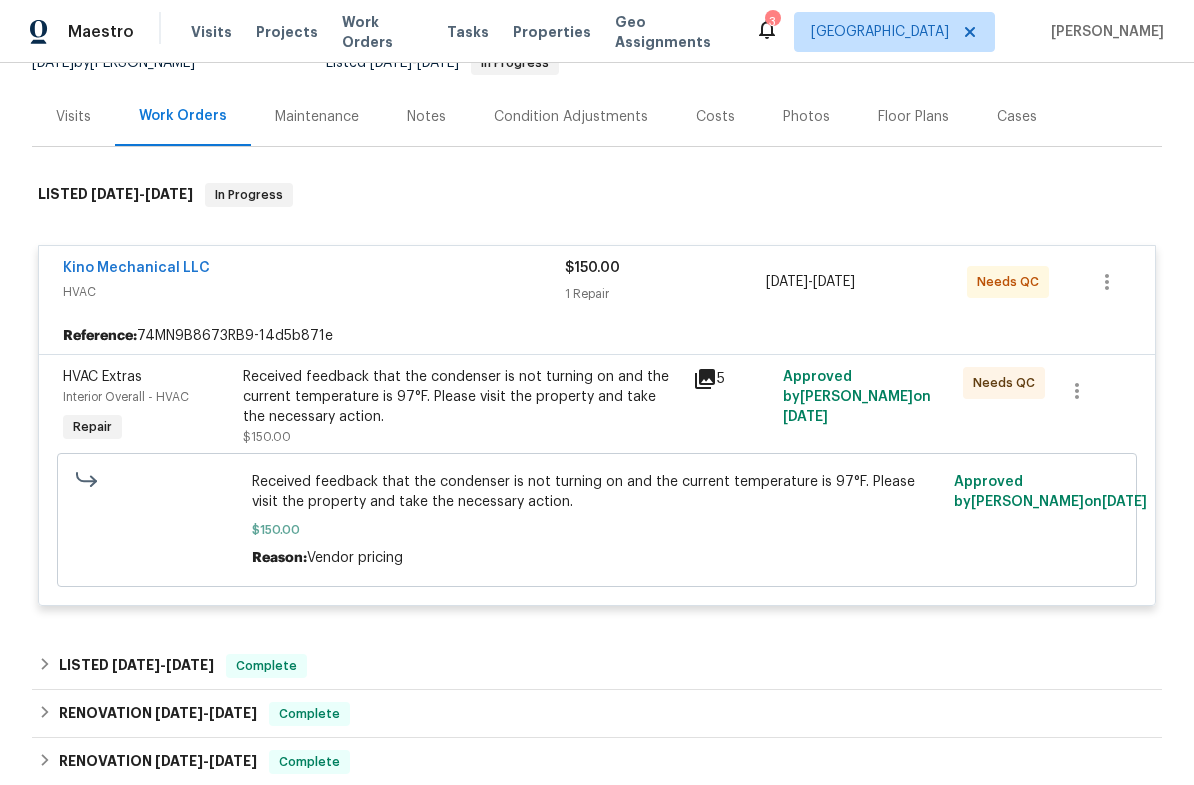 click on "Received feedback that the condenser is not turning on and the current temperature is 97°F. Please visit the property and take the necessary action." at bounding box center [597, 492] 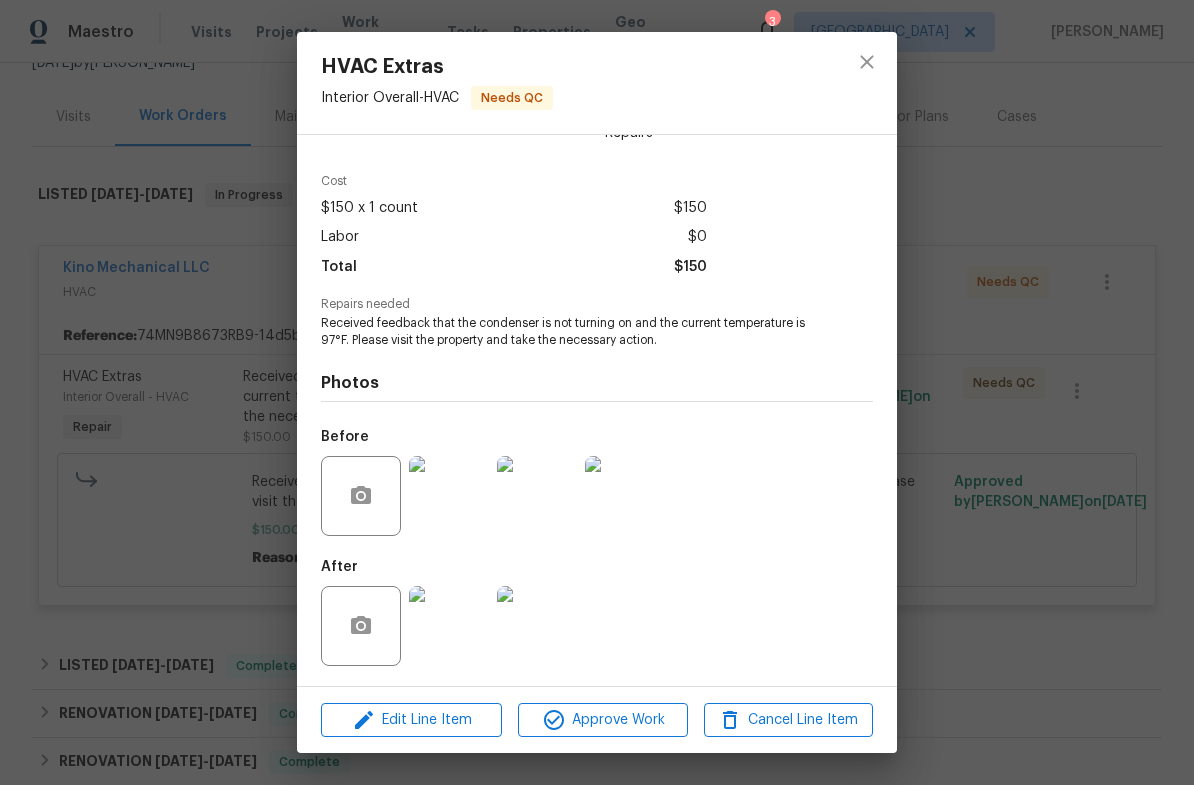 scroll, scrollTop: 57, scrollLeft: 0, axis: vertical 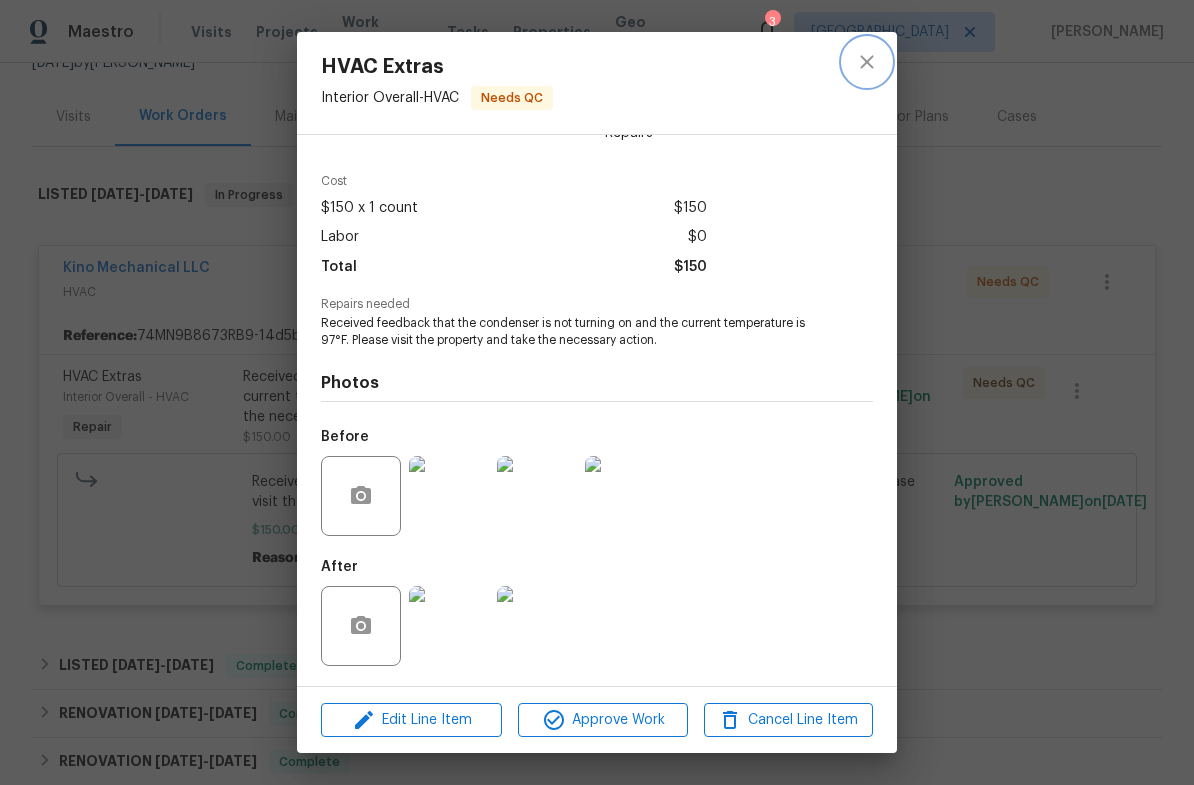 click 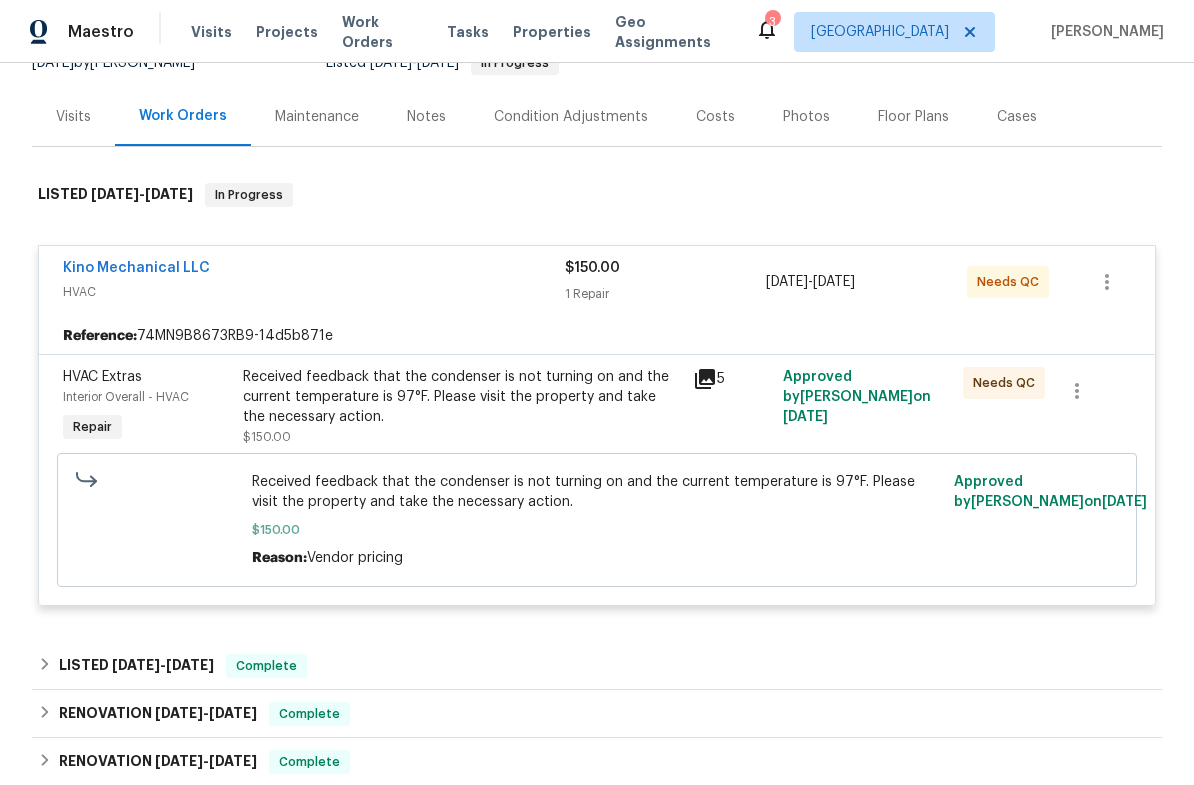 click on "HVAC" at bounding box center (314, 292) 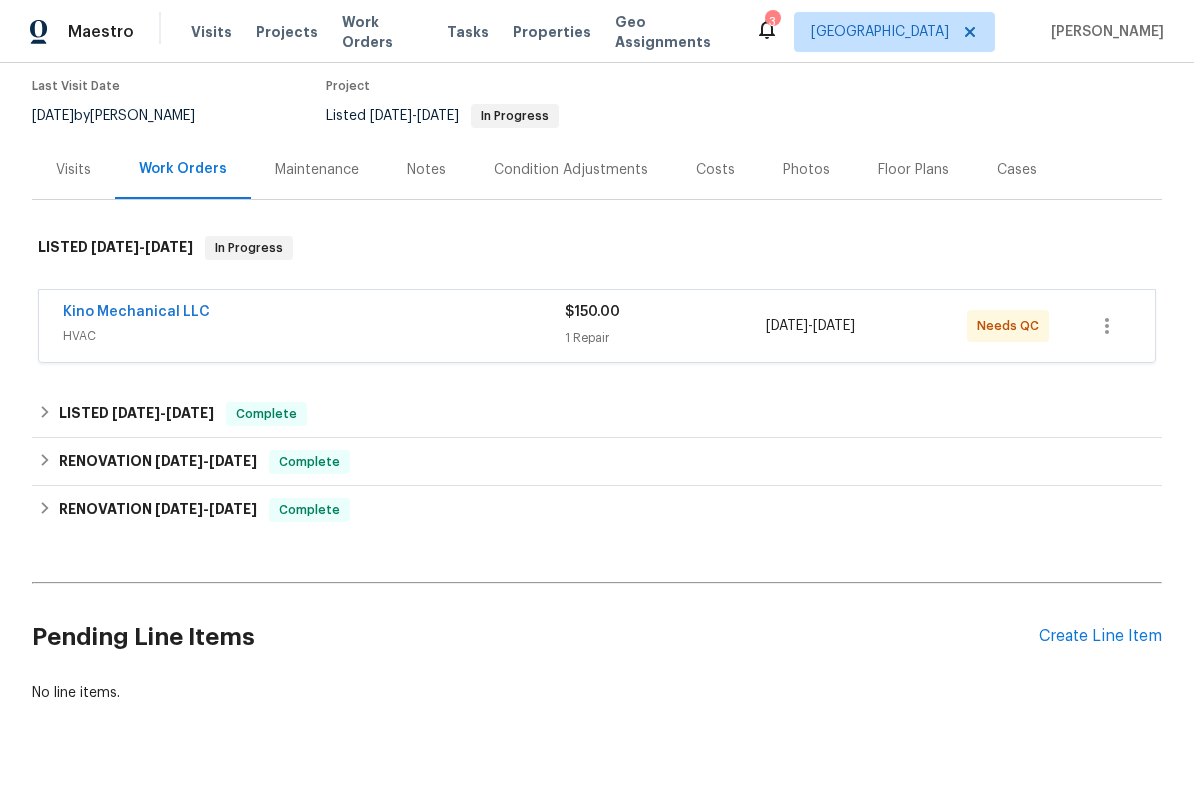 scroll, scrollTop: 157, scrollLeft: 0, axis: vertical 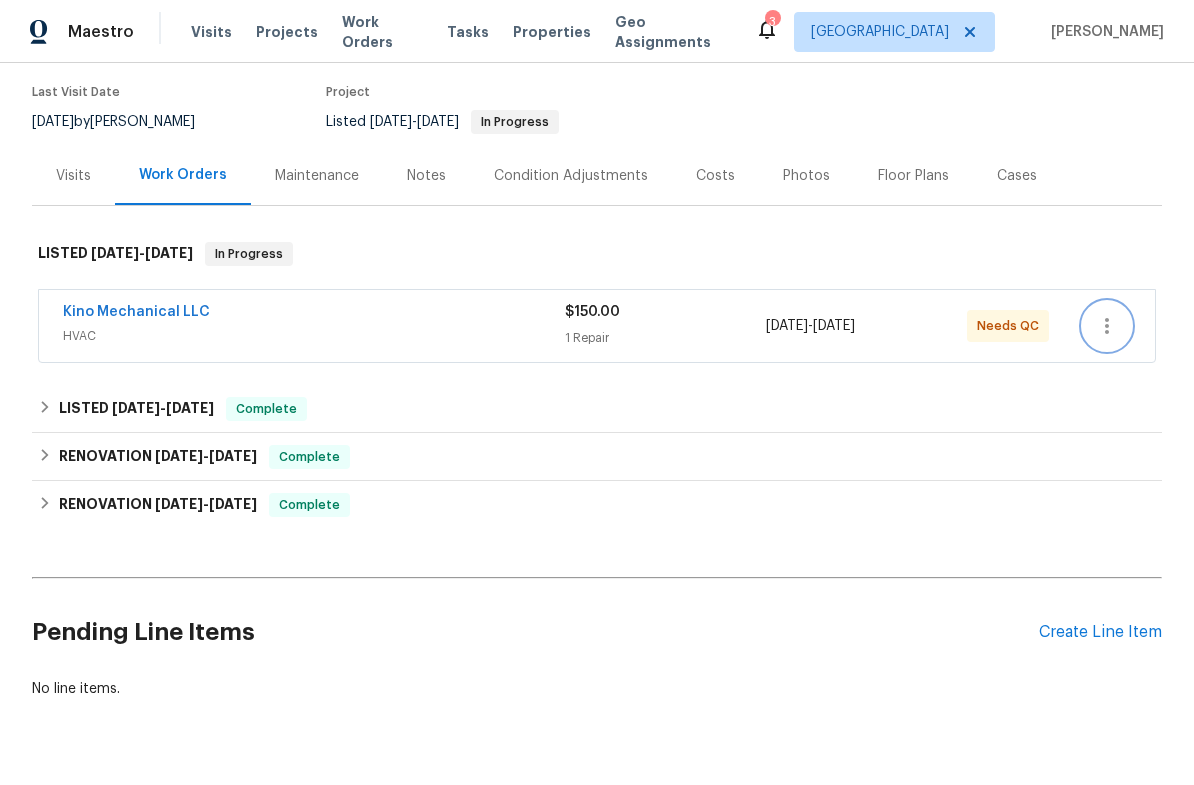 click 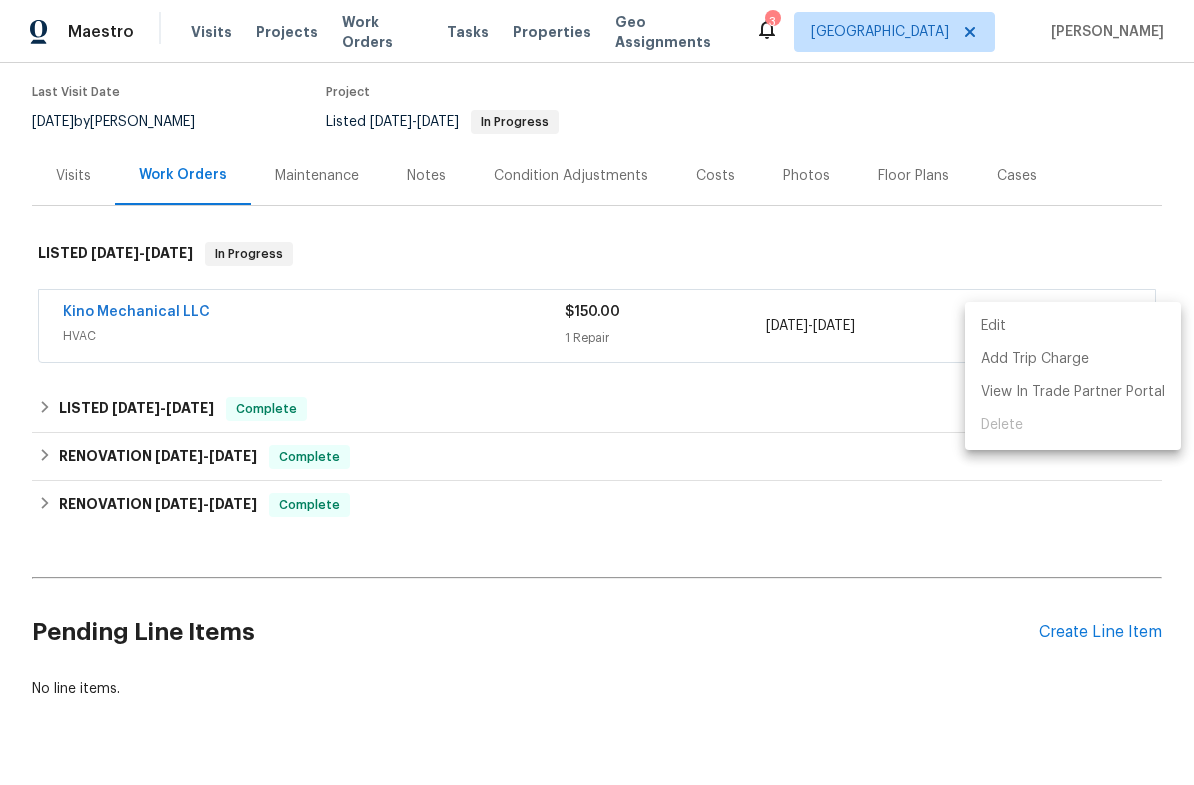 click at bounding box center (597, 392) 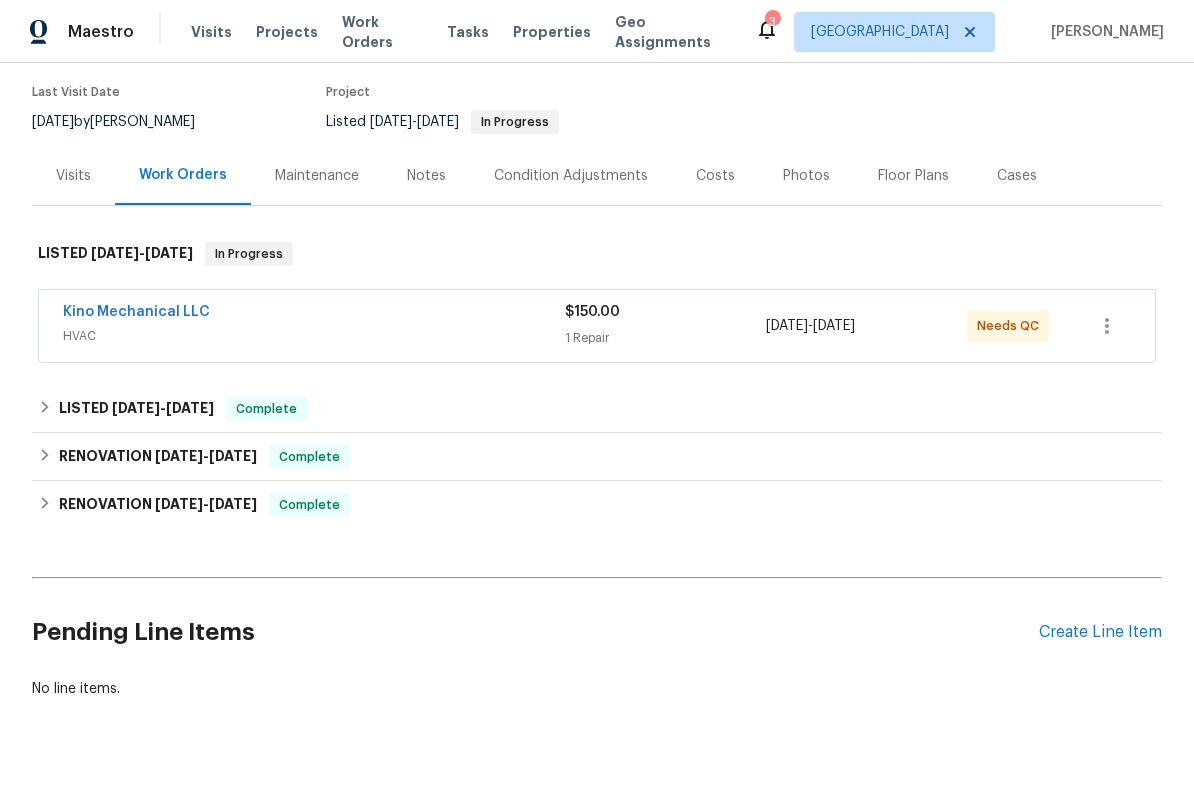 click on "1 Repair" at bounding box center (665, 338) 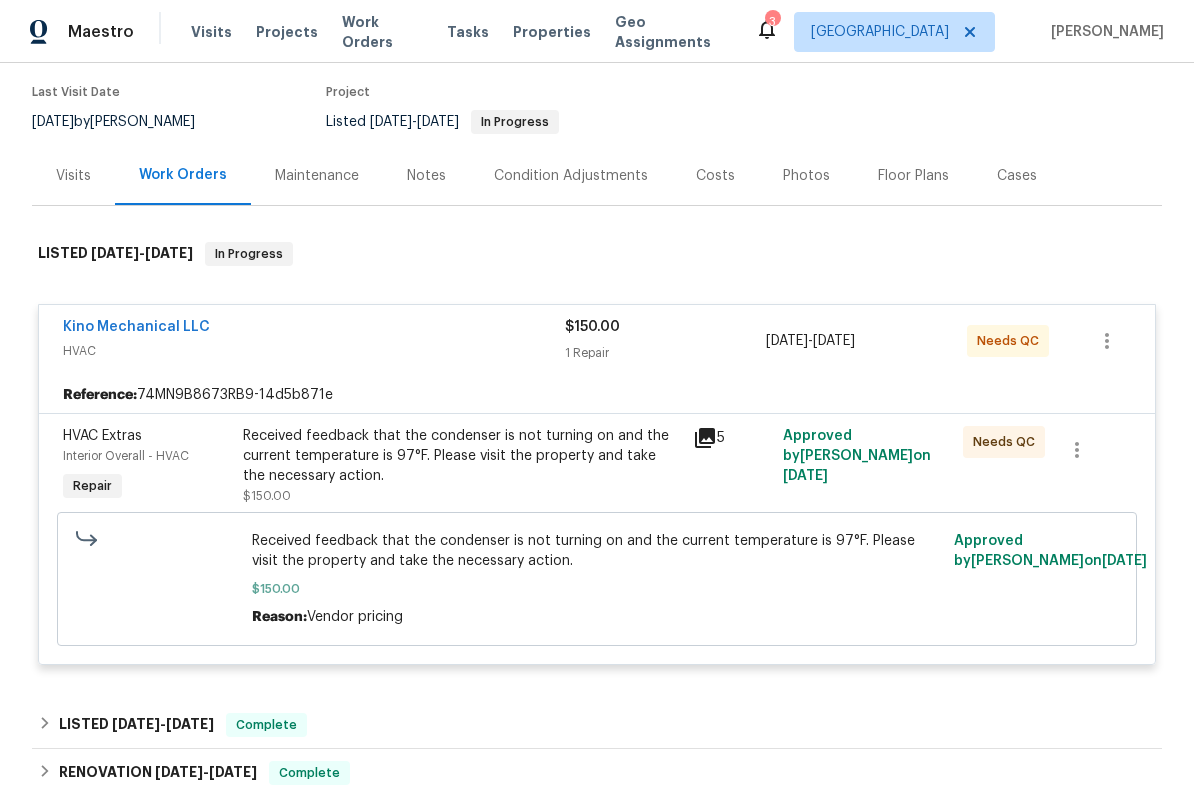 click on "Received feedback that the condenser is not turning on and the current temperature is 97°F. Please visit the property and take the necessary action." at bounding box center (462, 456) 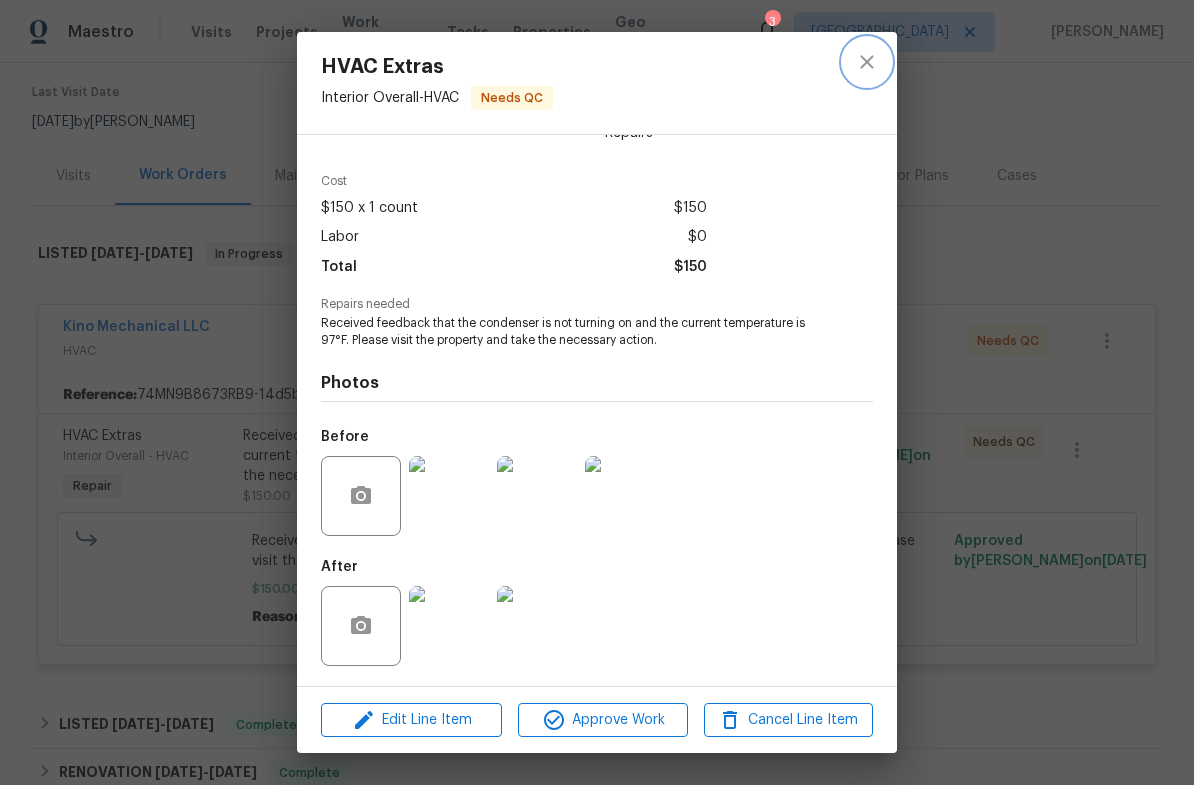 click at bounding box center (867, 62) 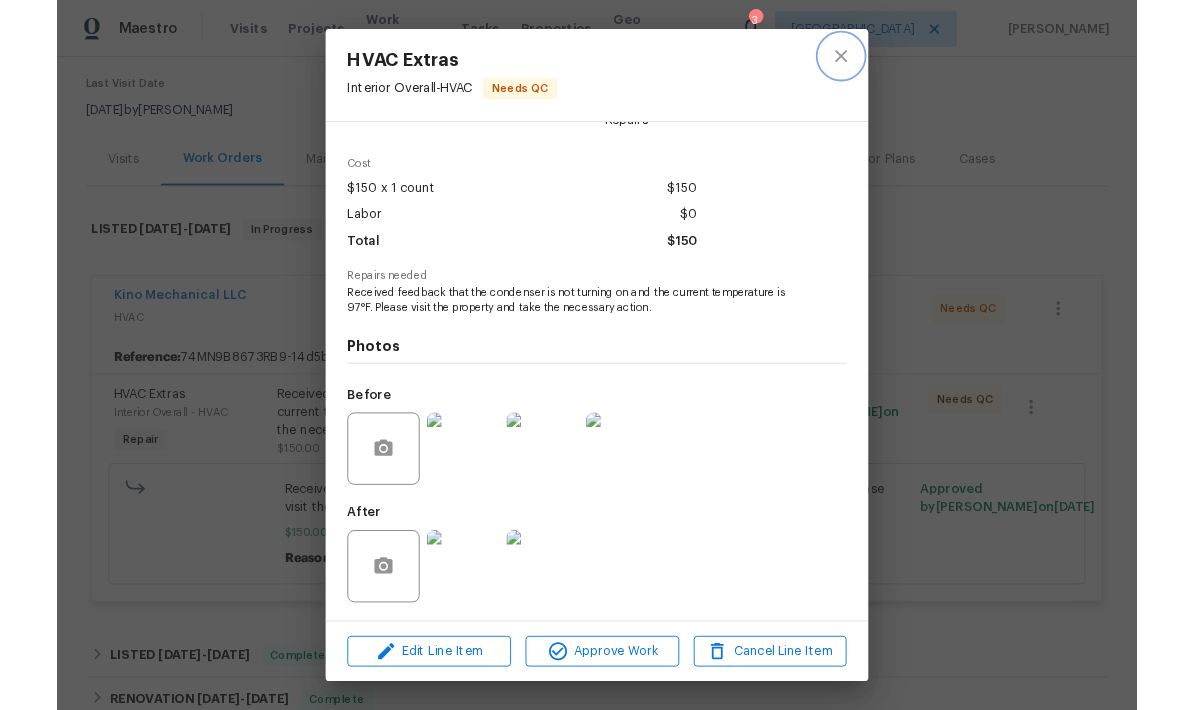 scroll, scrollTop: 57, scrollLeft: 0, axis: vertical 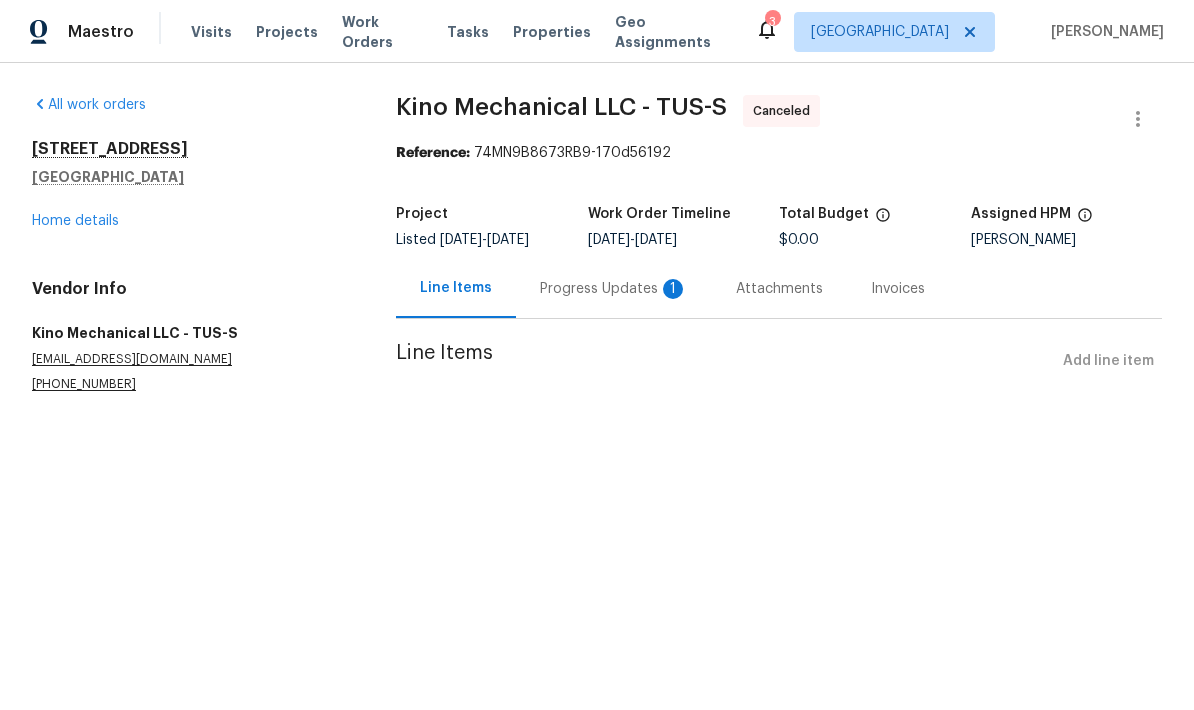 click on "Home details" at bounding box center [75, 221] 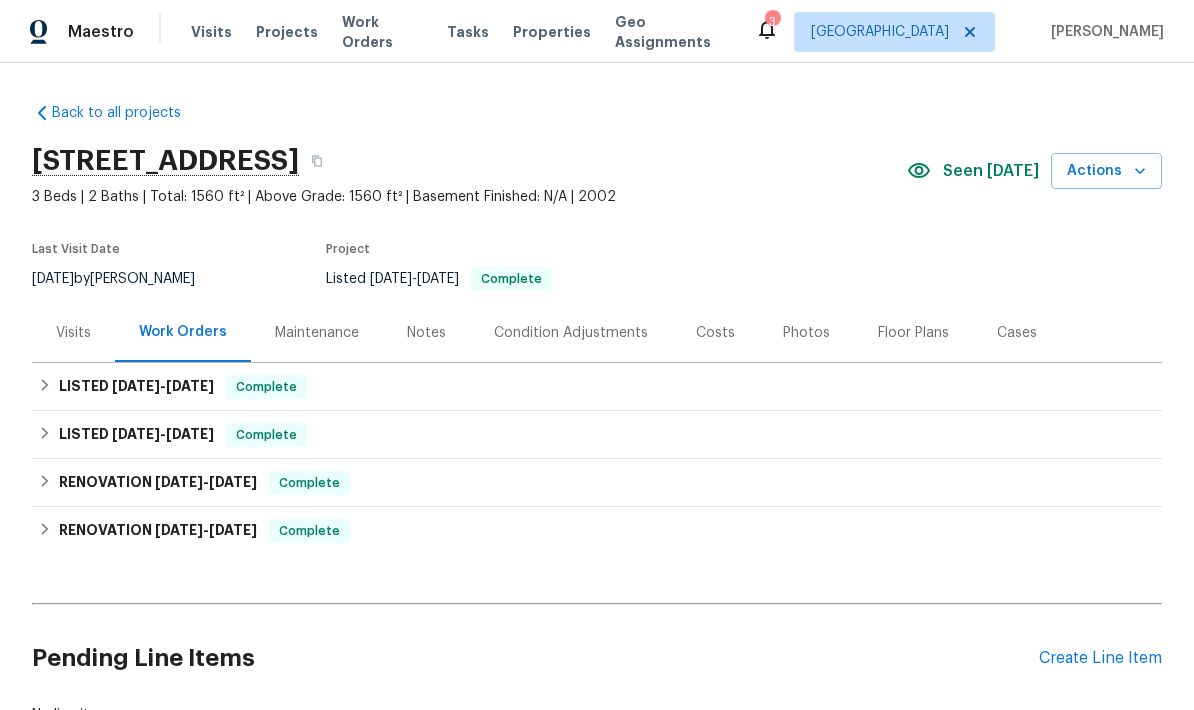 click 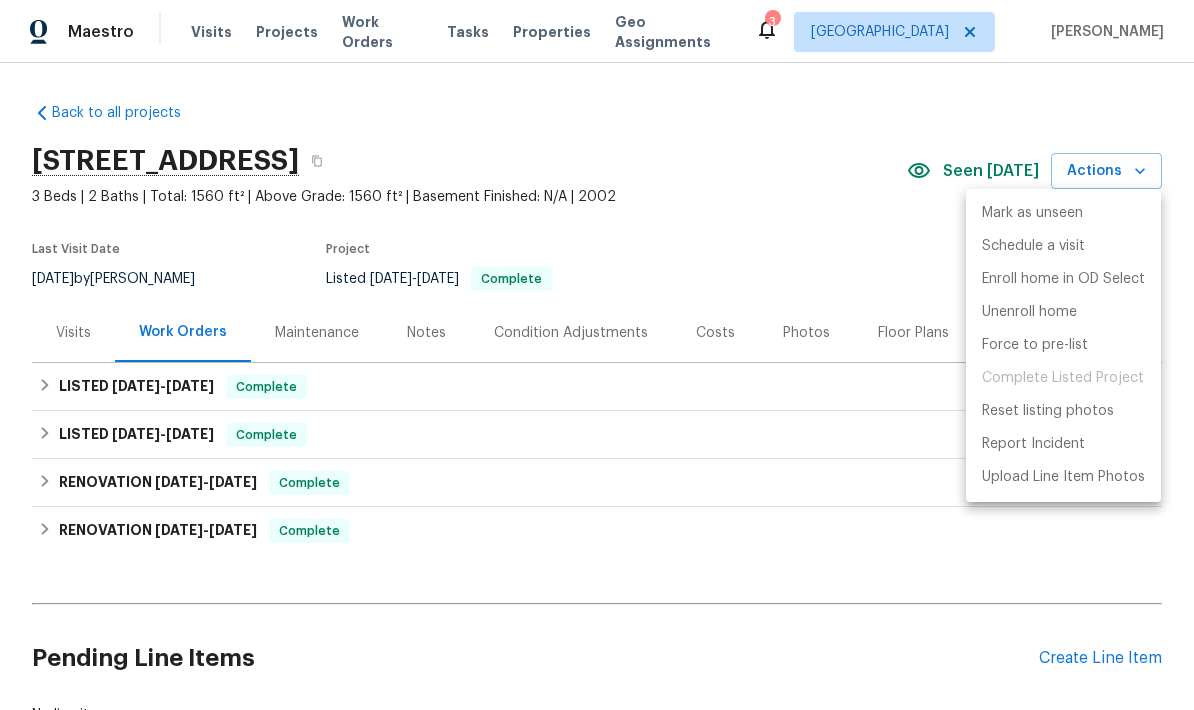 click at bounding box center (597, 355) 